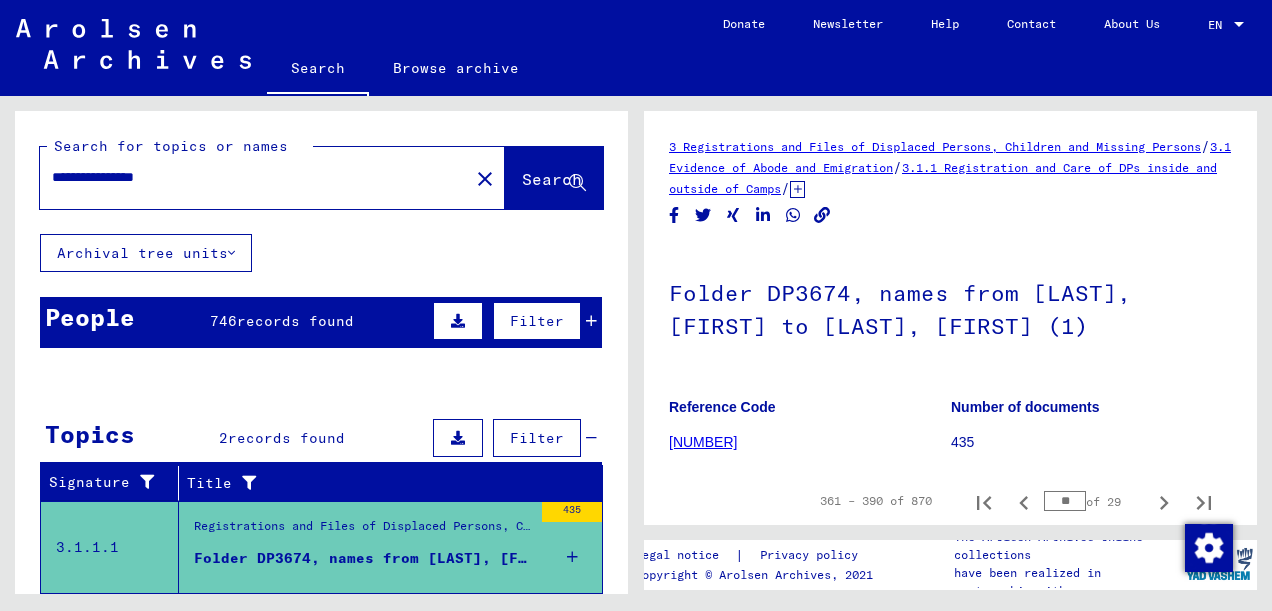 scroll, scrollTop: 0, scrollLeft: 0, axis: both 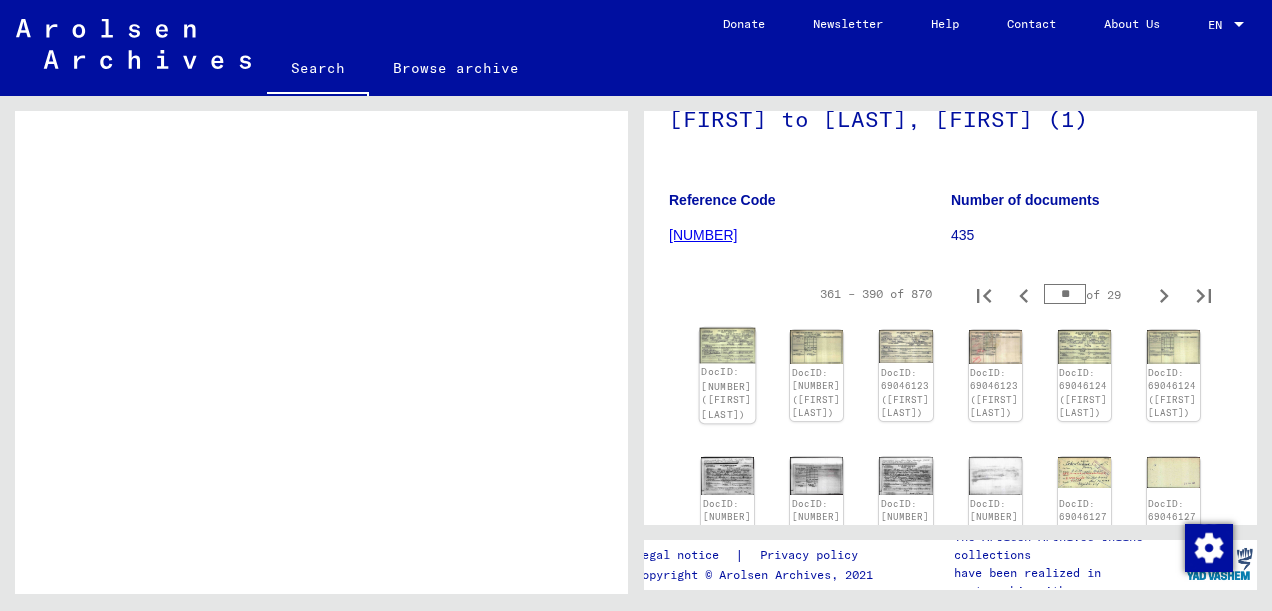 click 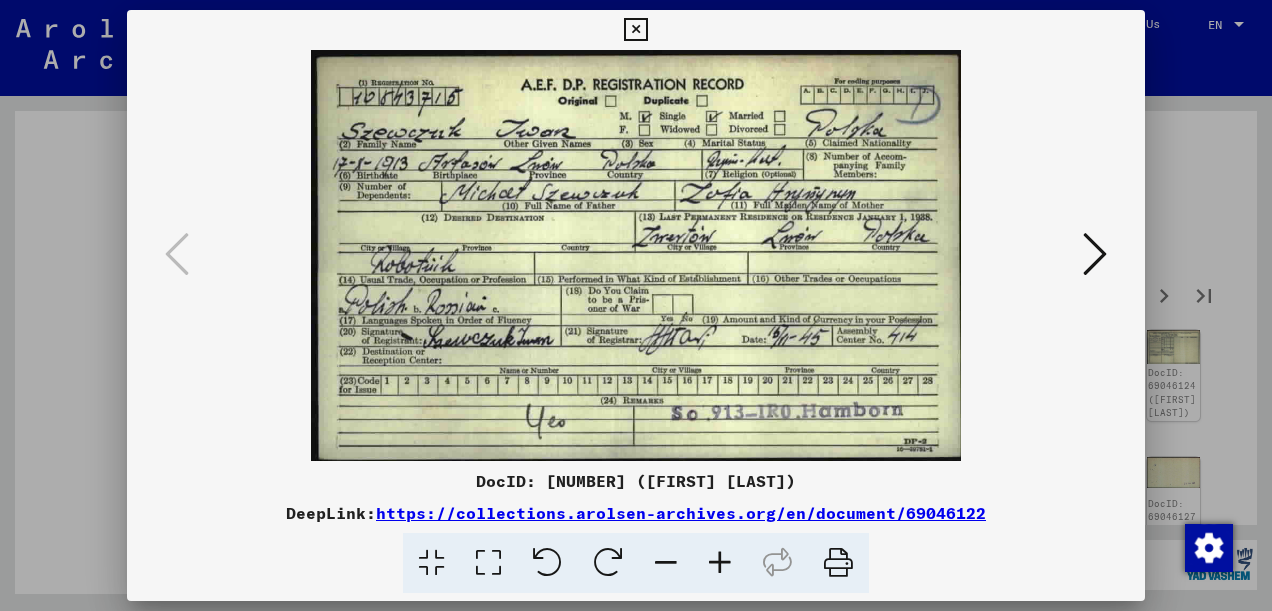 click at bounding box center [1095, 254] 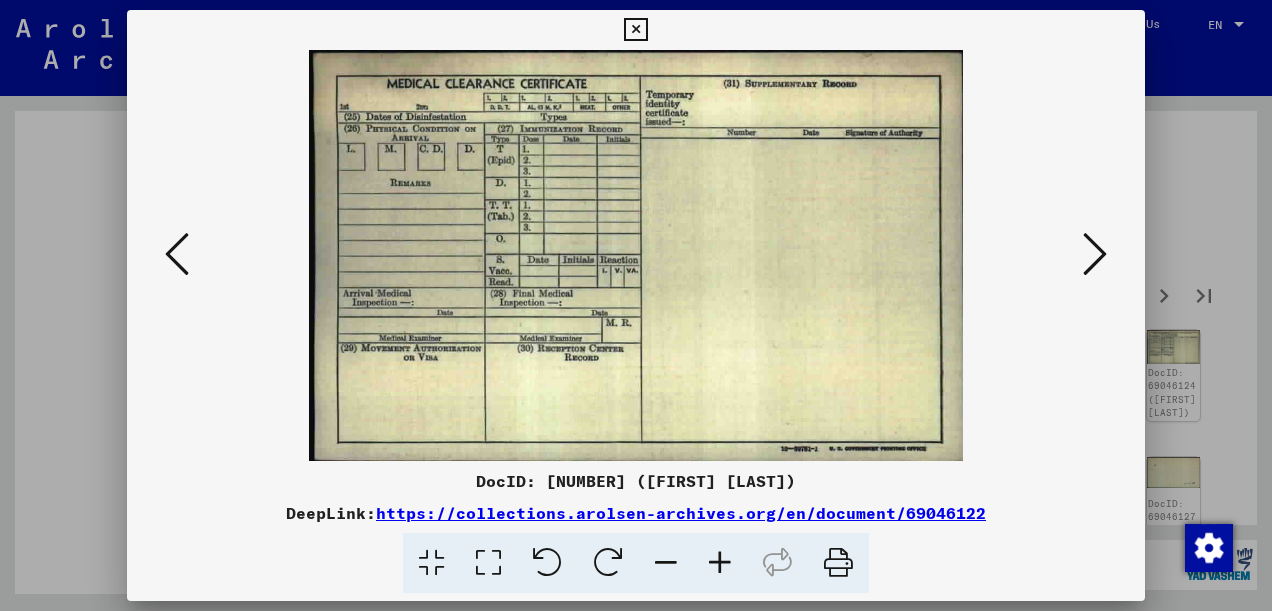 click at bounding box center (1095, 254) 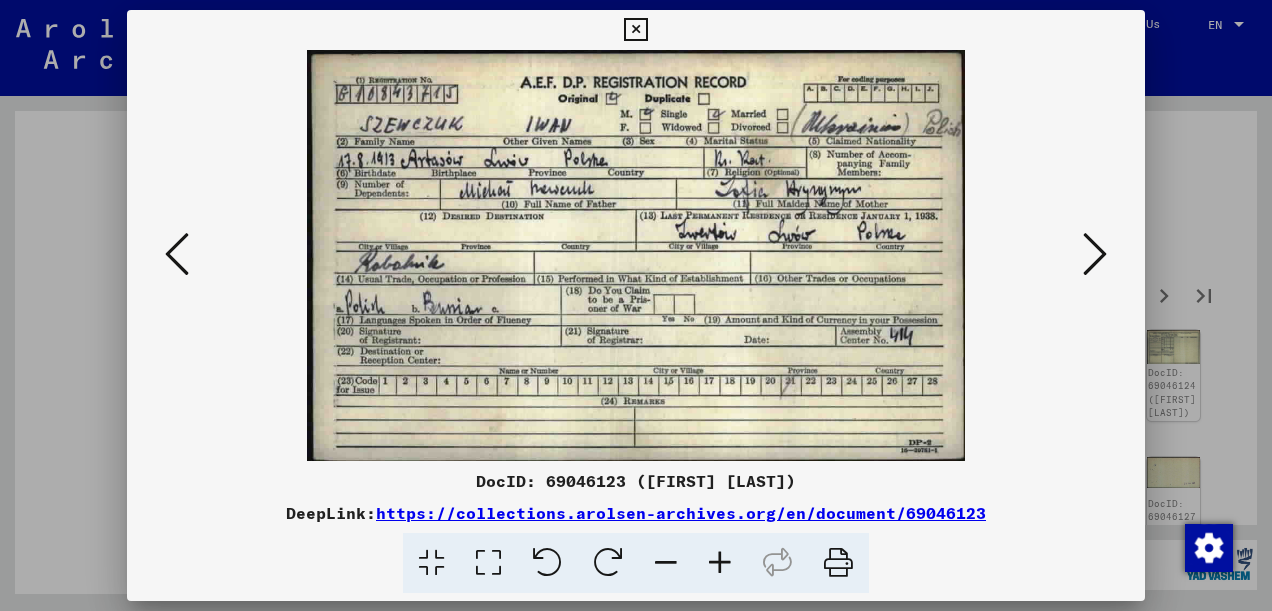 click at bounding box center [1095, 254] 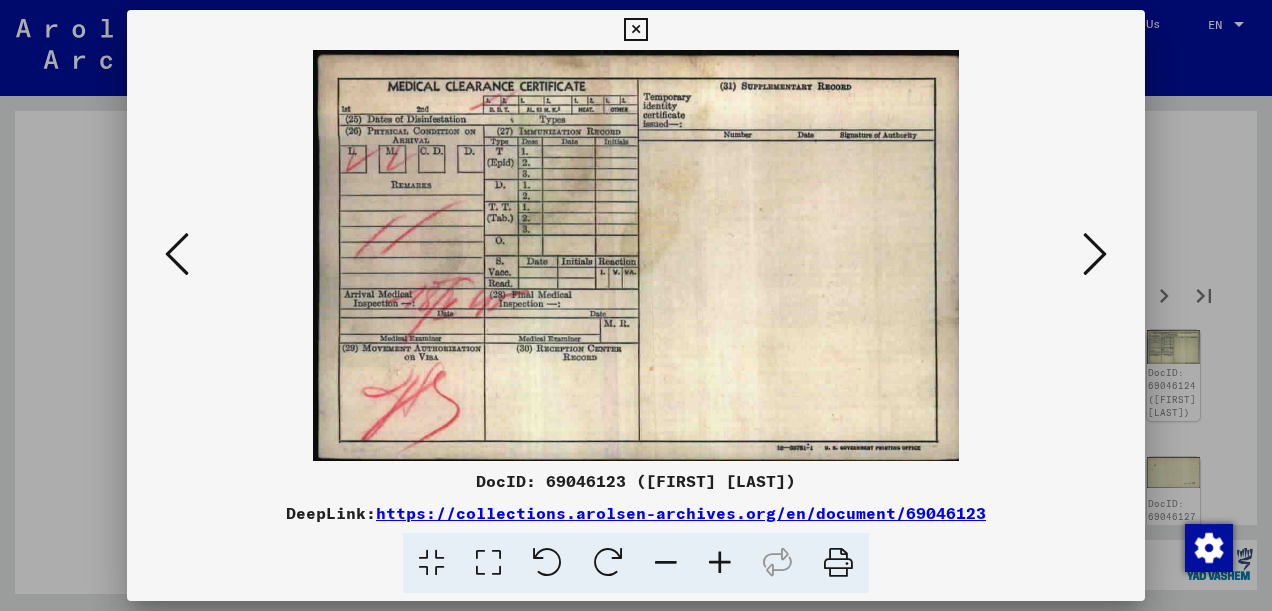 click at bounding box center (1095, 254) 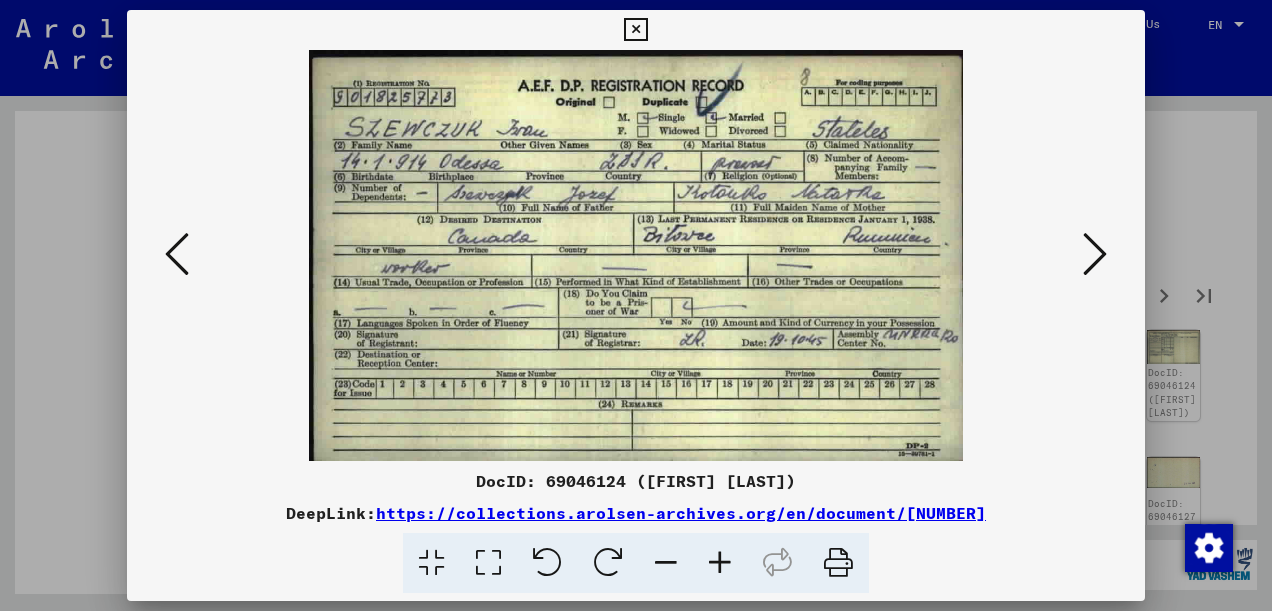 click at bounding box center (1095, 254) 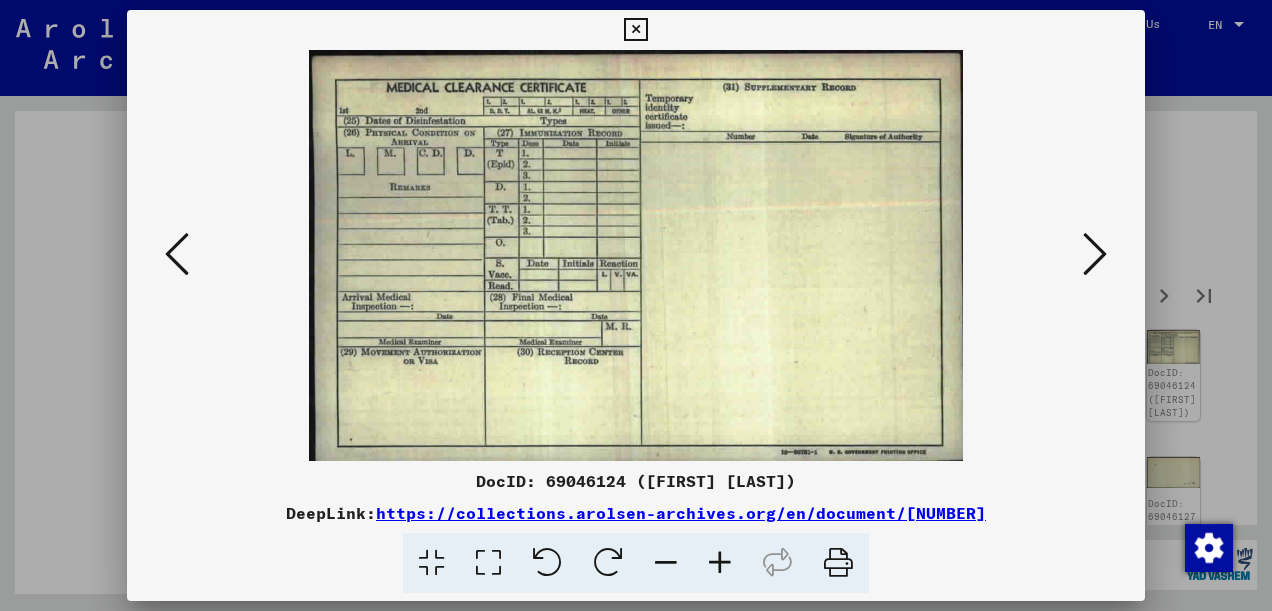 click at bounding box center [1095, 254] 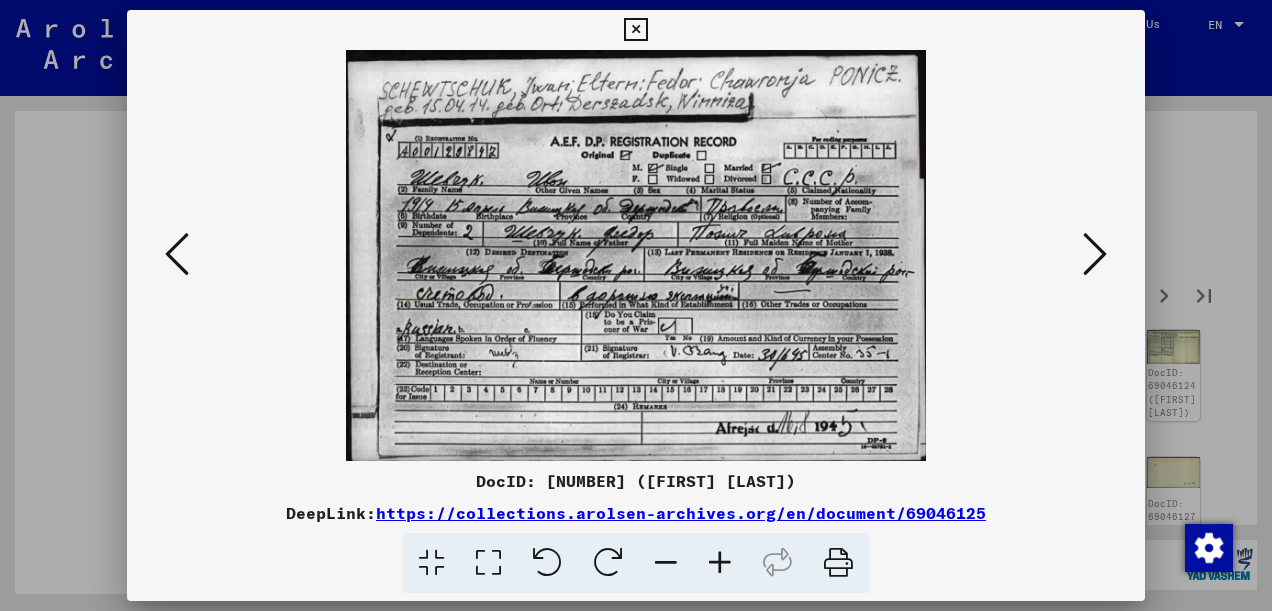 click at bounding box center (1095, 254) 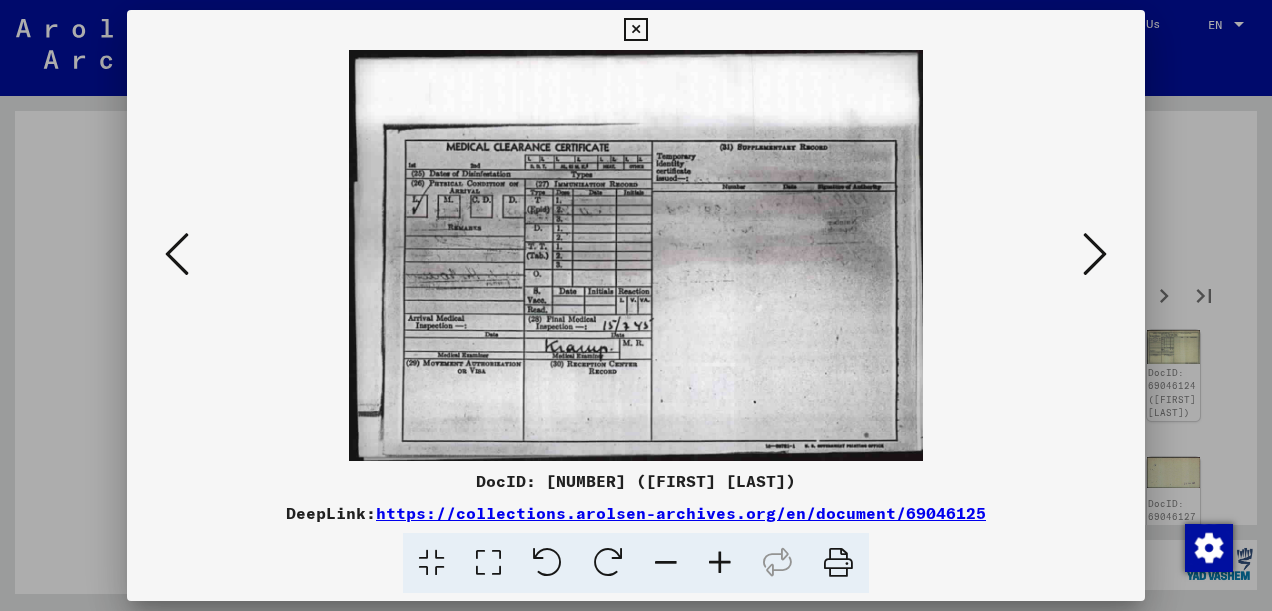 click at bounding box center (1095, 254) 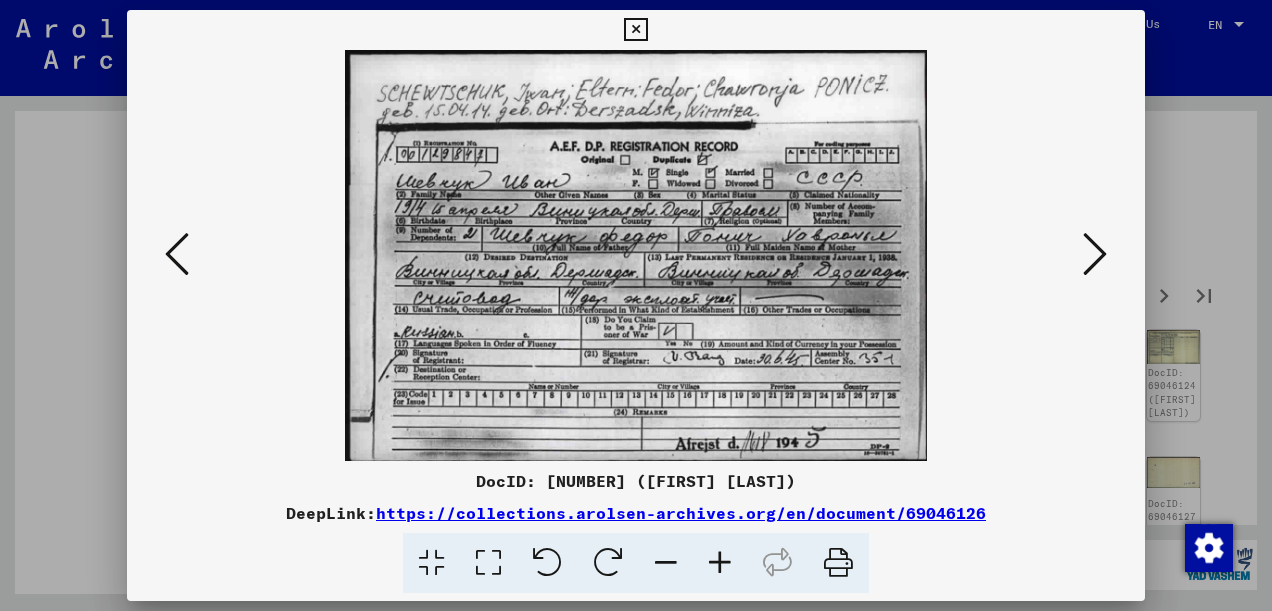 click at bounding box center [1095, 254] 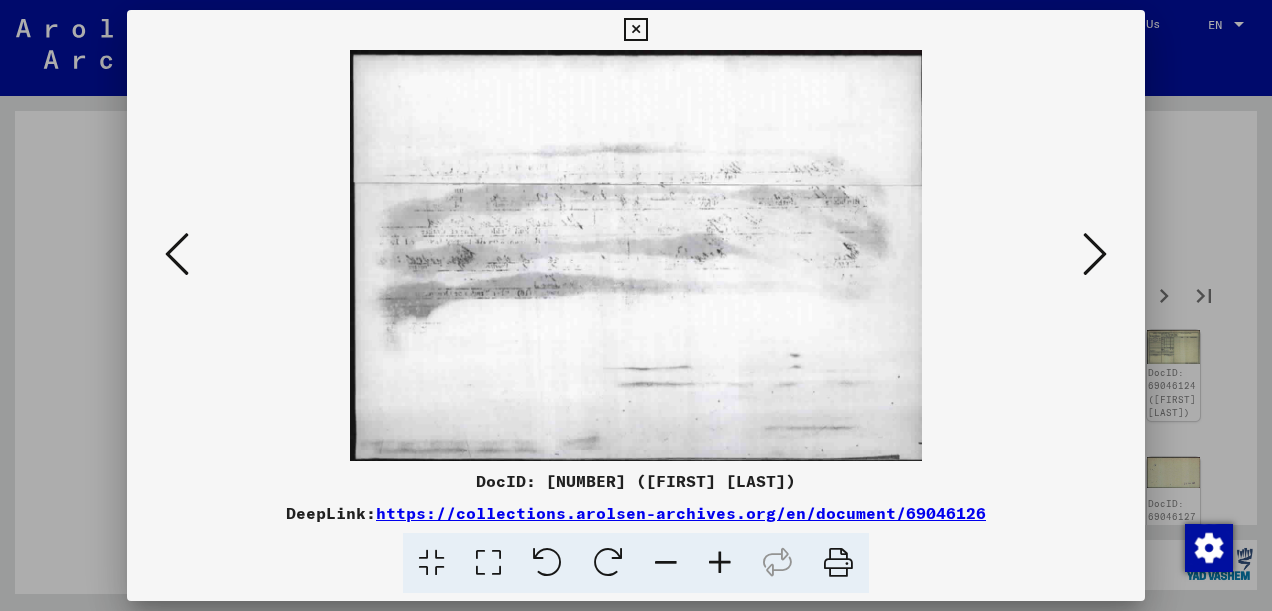 click at bounding box center (1095, 254) 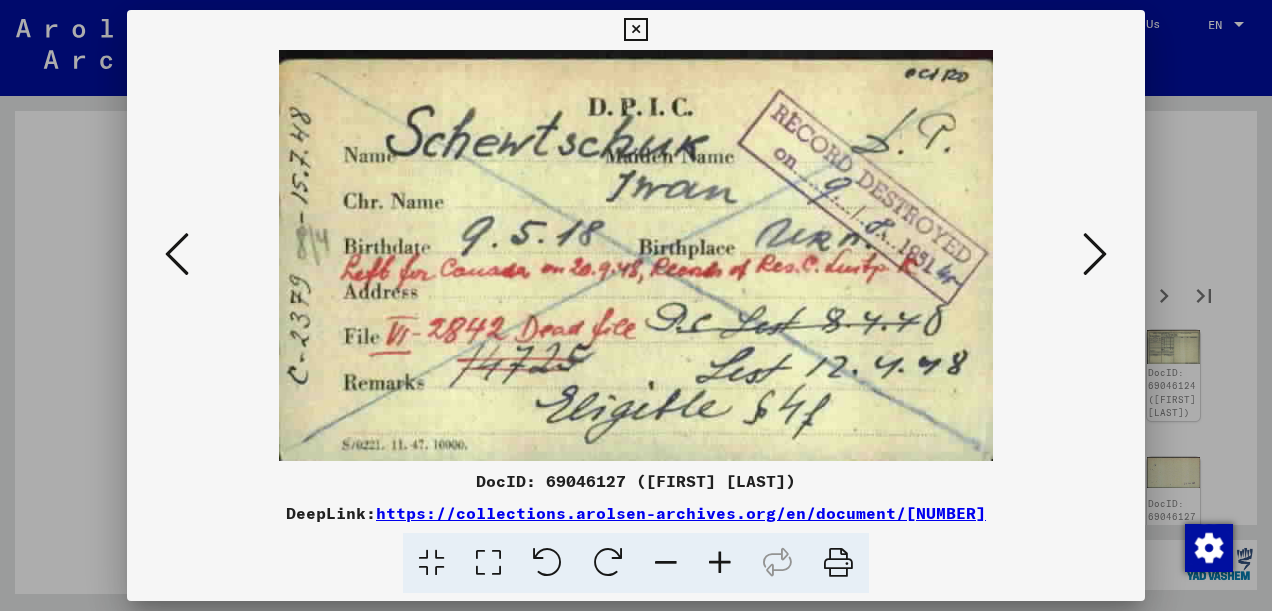click at bounding box center (1095, 254) 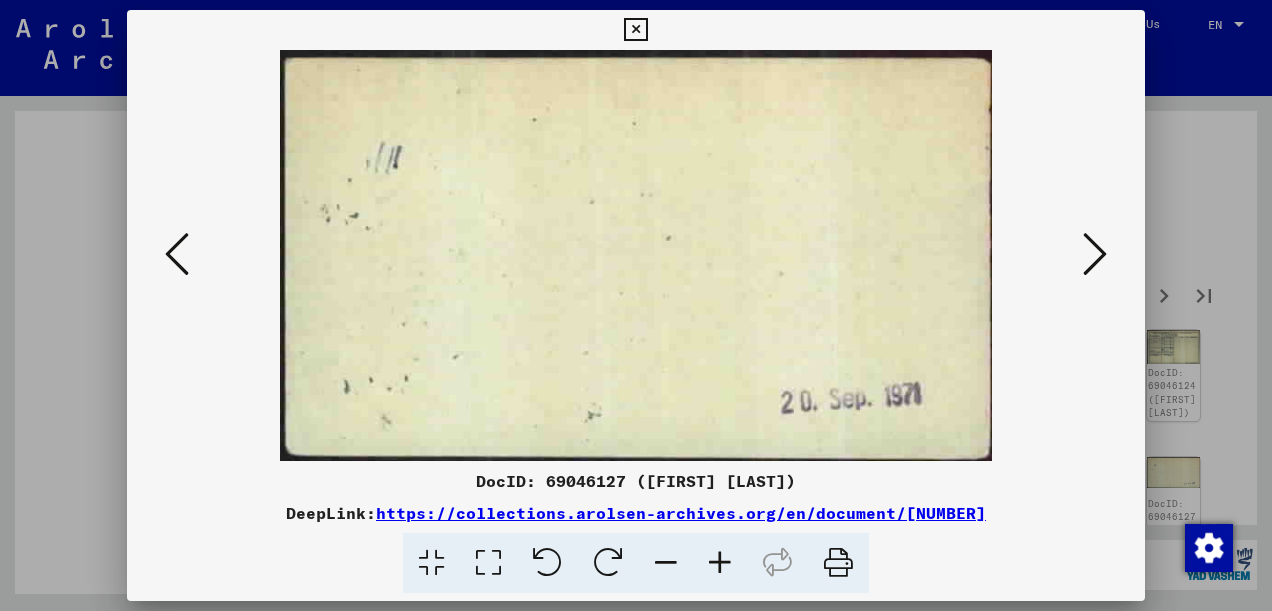 click at bounding box center [1095, 254] 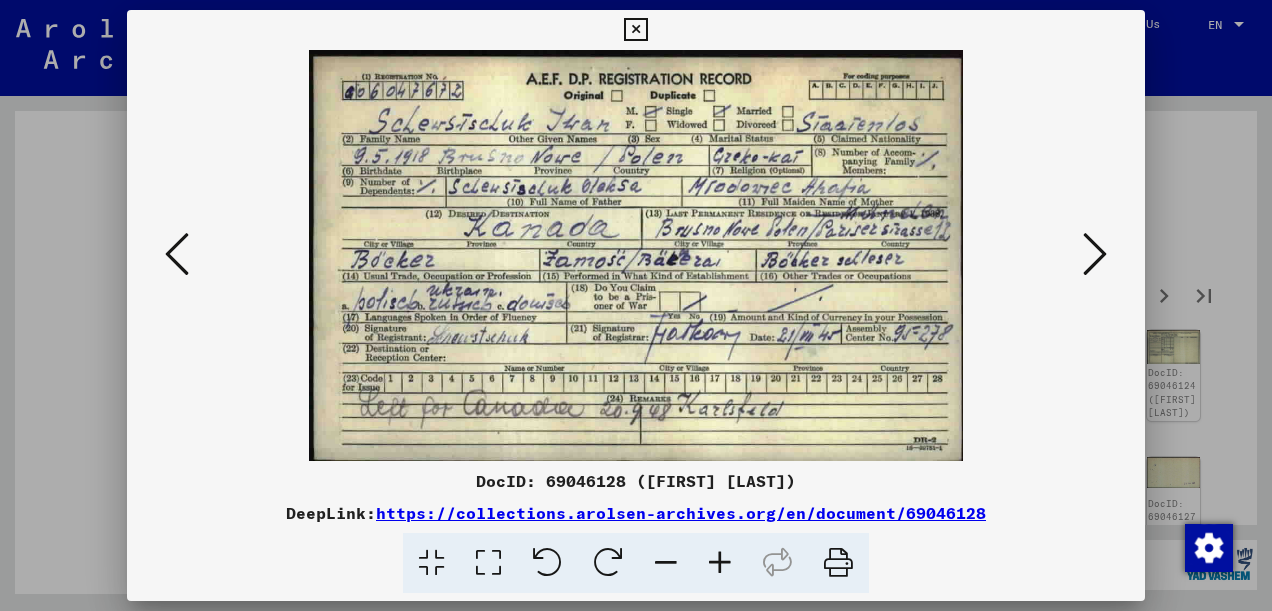 click at bounding box center [1095, 254] 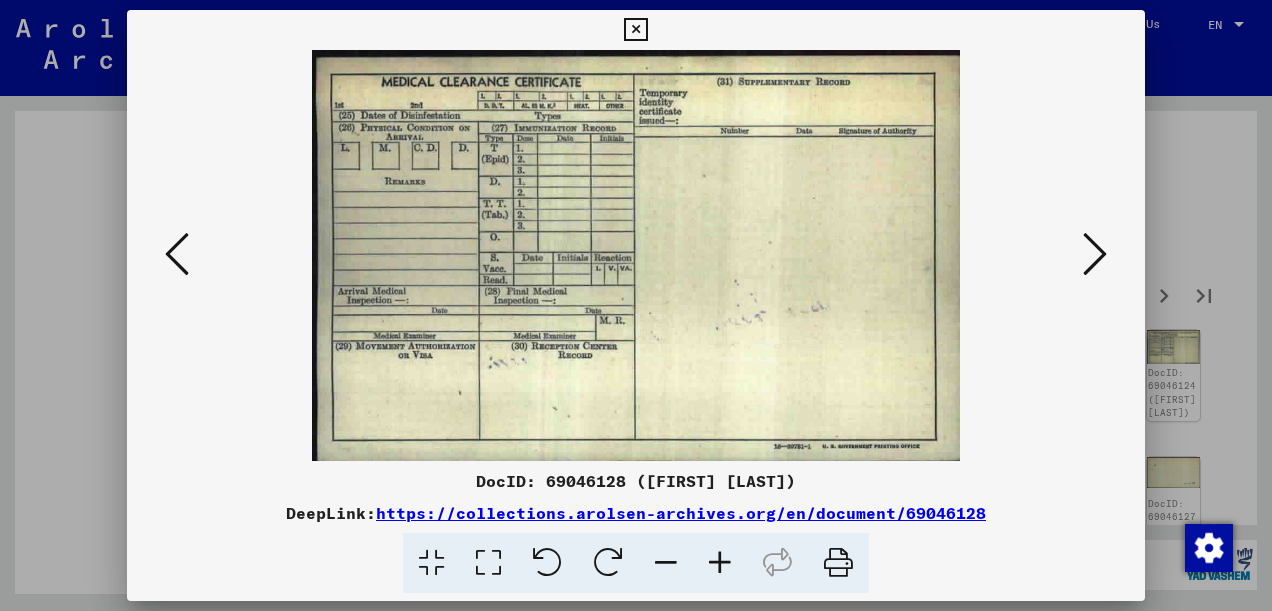 click at bounding box center (1095, 254) 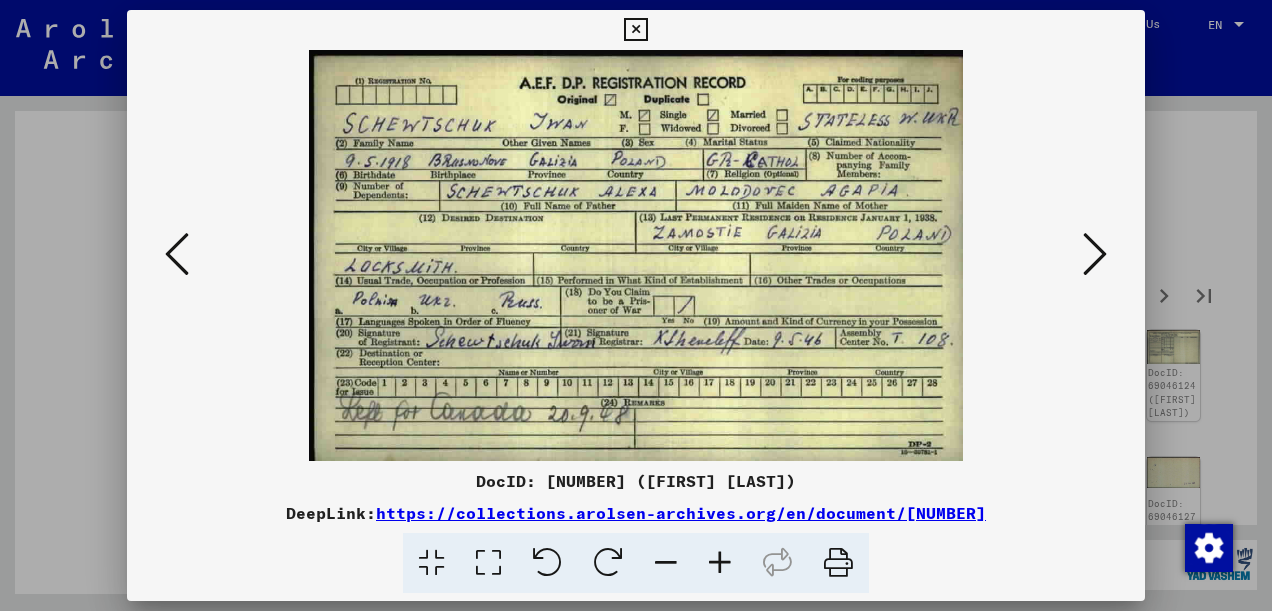 click at bounding box center [1095, 254] 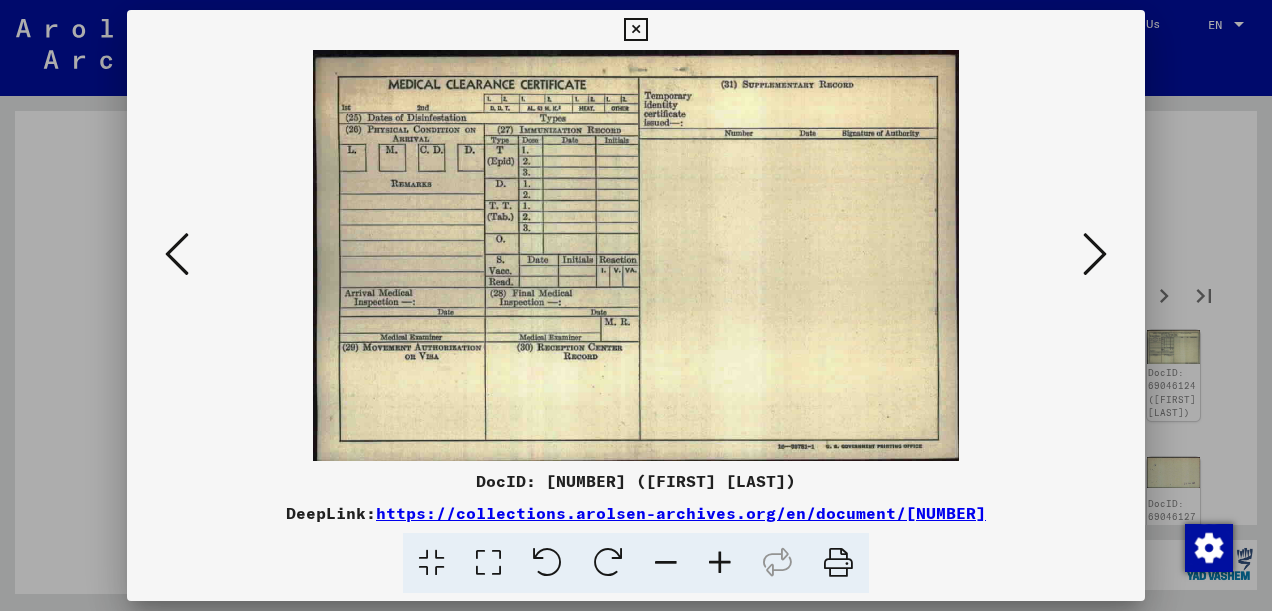 click at bounding box center (1095, 254) 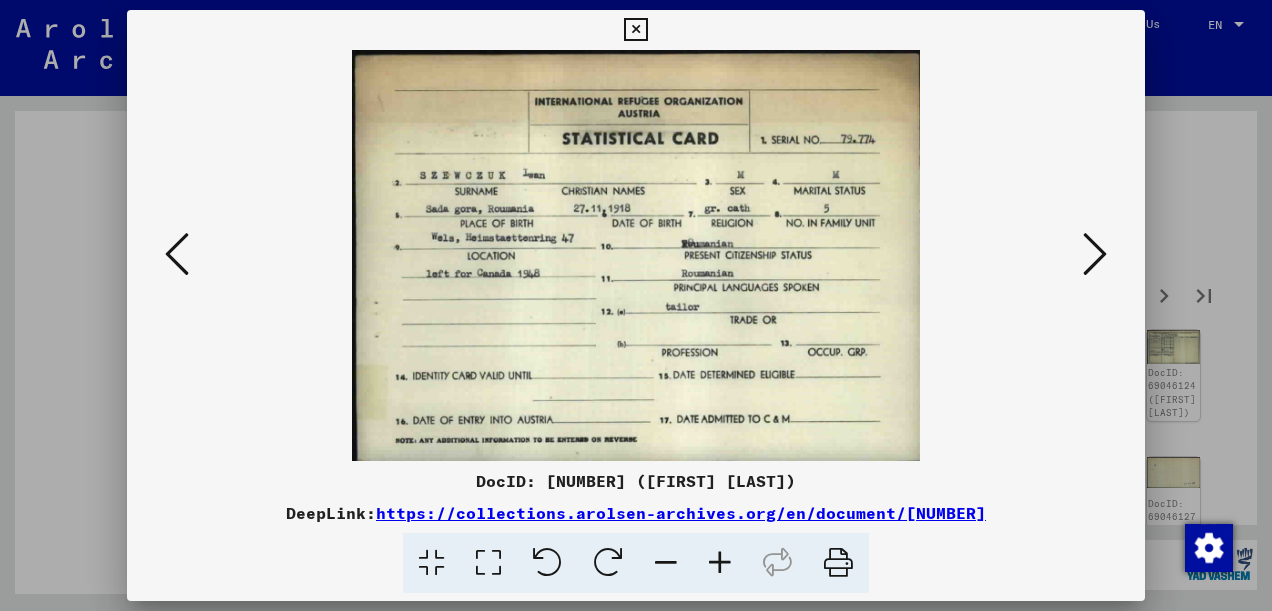 click at bounding box center (1095, 254) 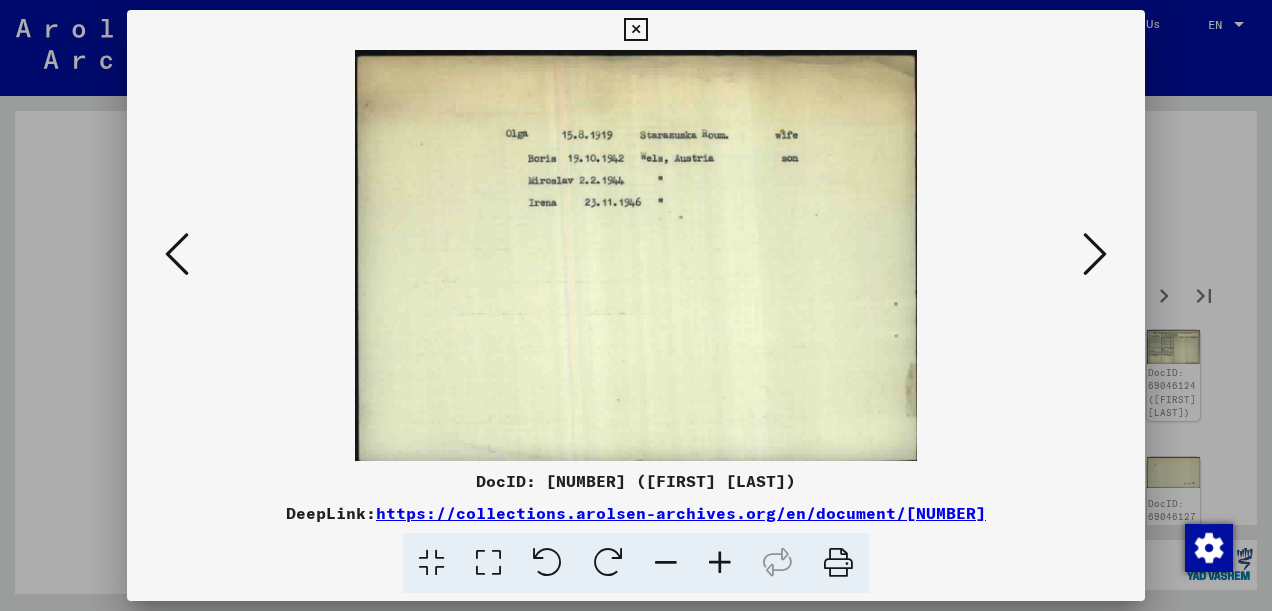 click at bounding box center [1095, 254] 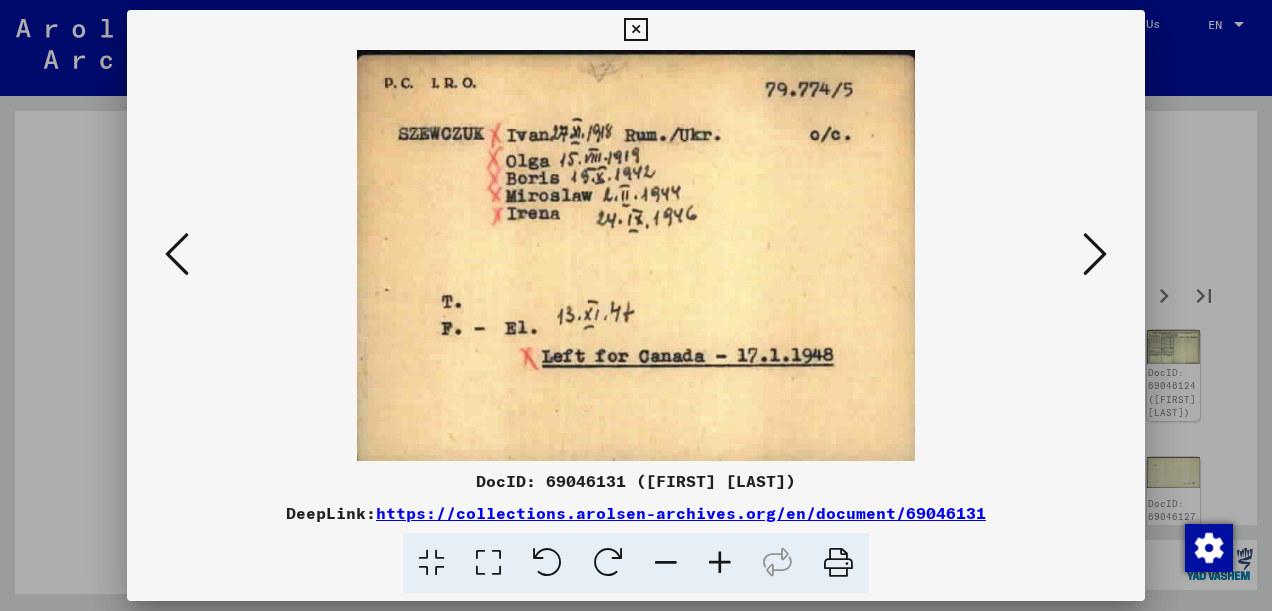 click at bounding box center (1095, 254) 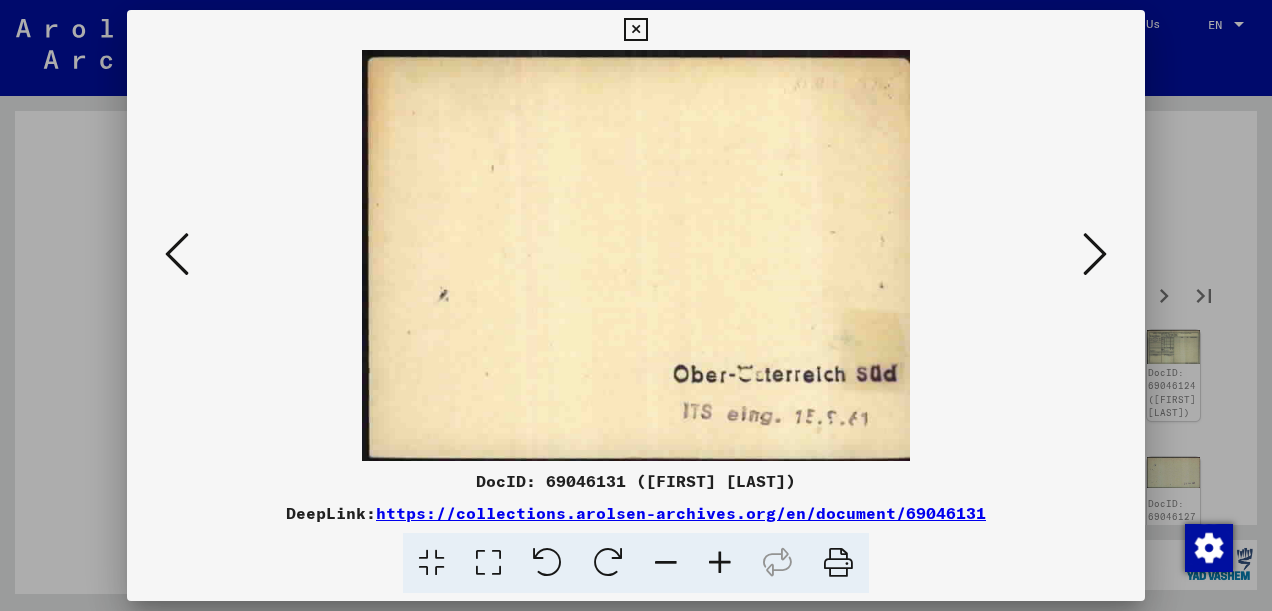 click at bounding box center [1095, 254] 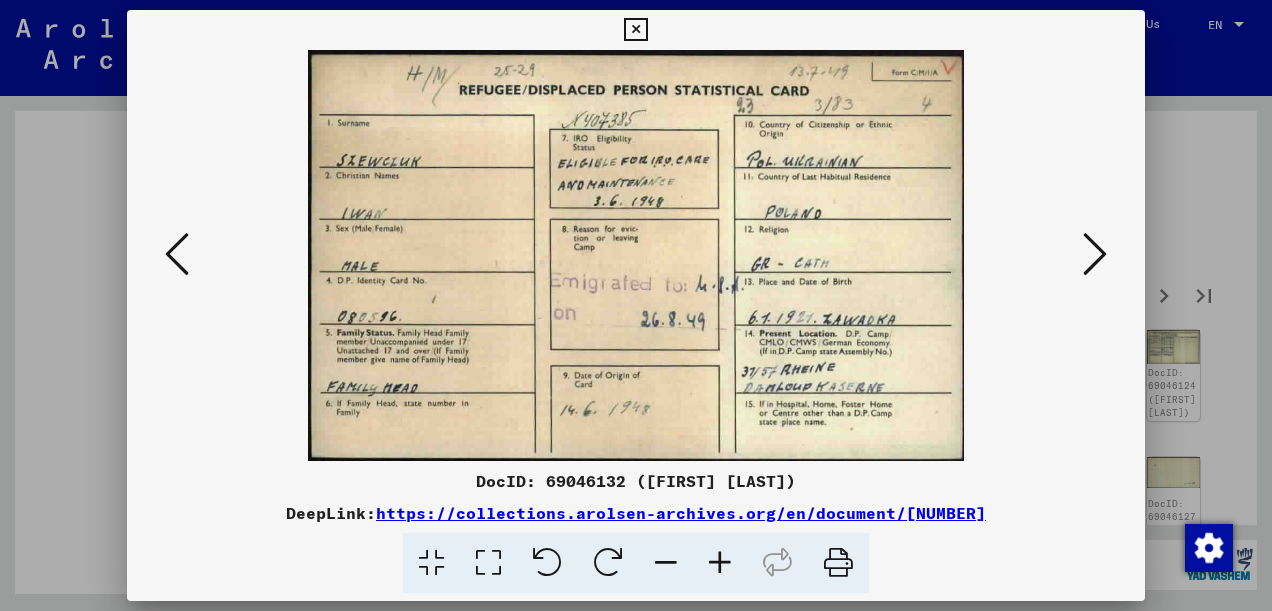 click at bounding box center [1095, 254] 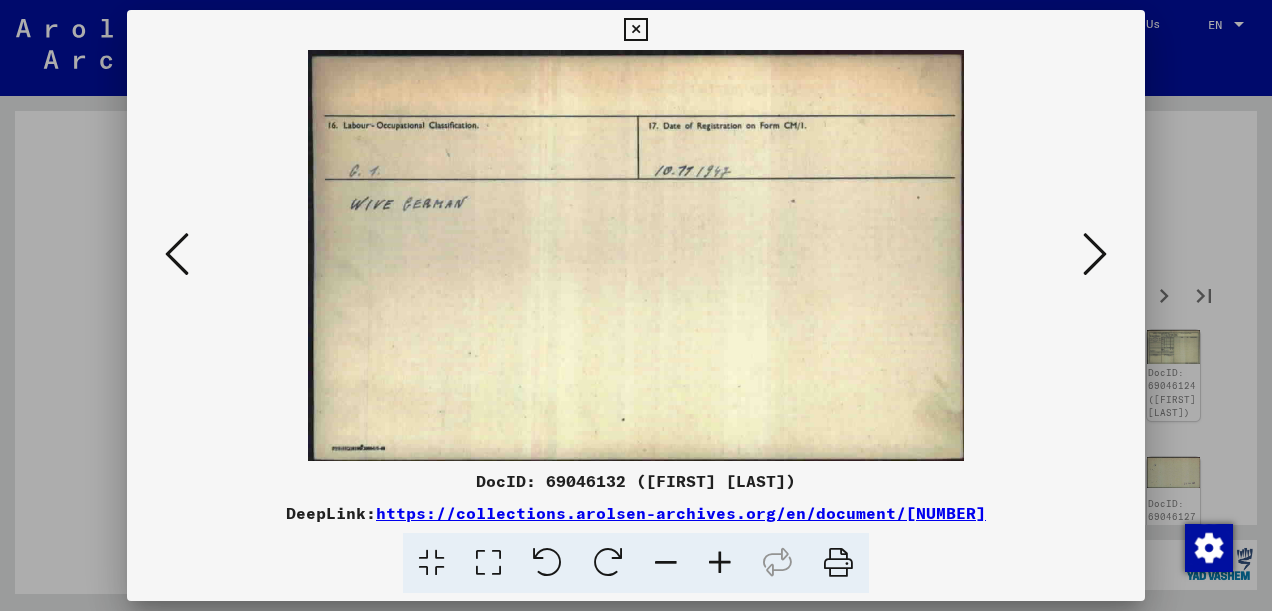click at bounding box center [1095, 254] 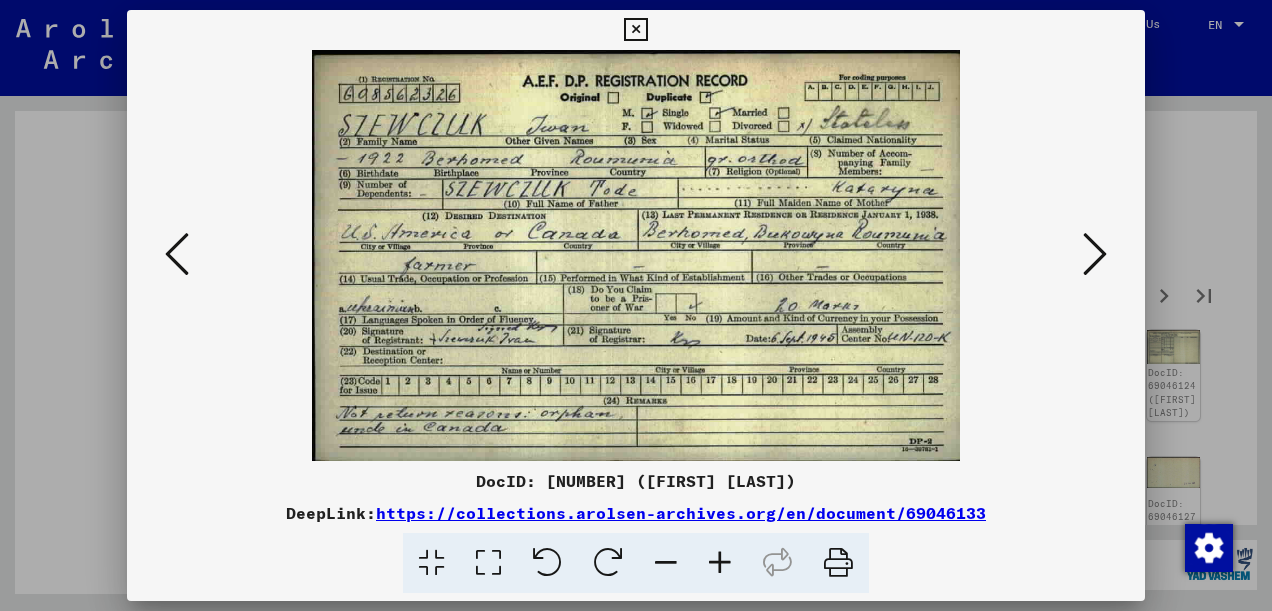 click at bounding box center (1095, 254) 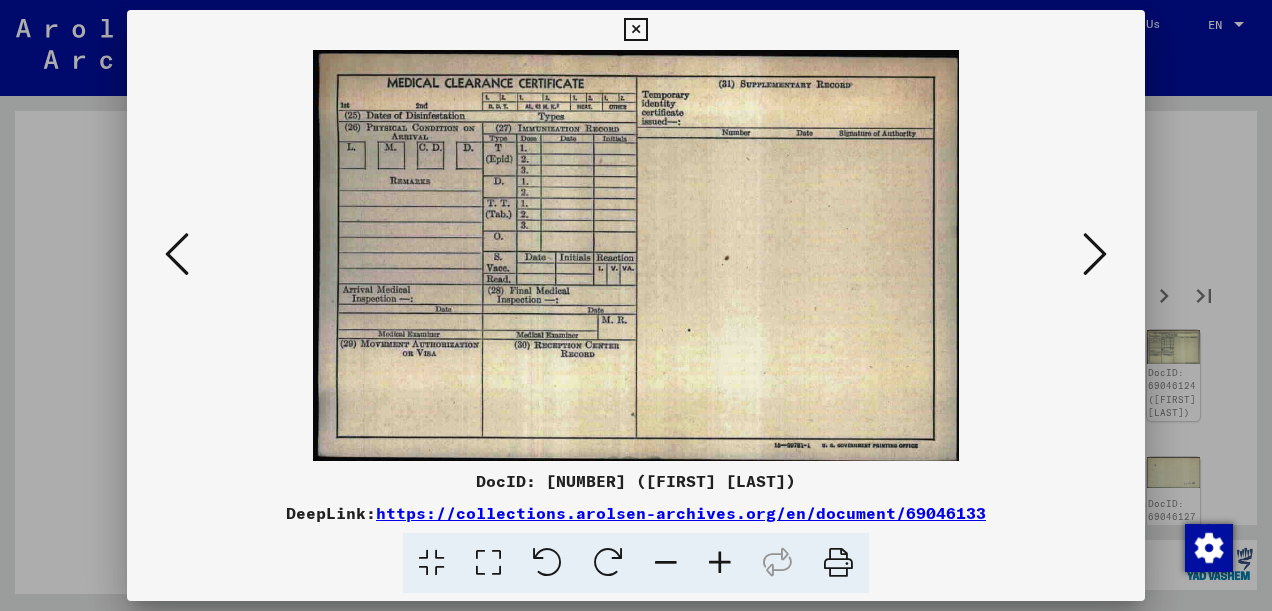click at bounding box center [1095, 254] 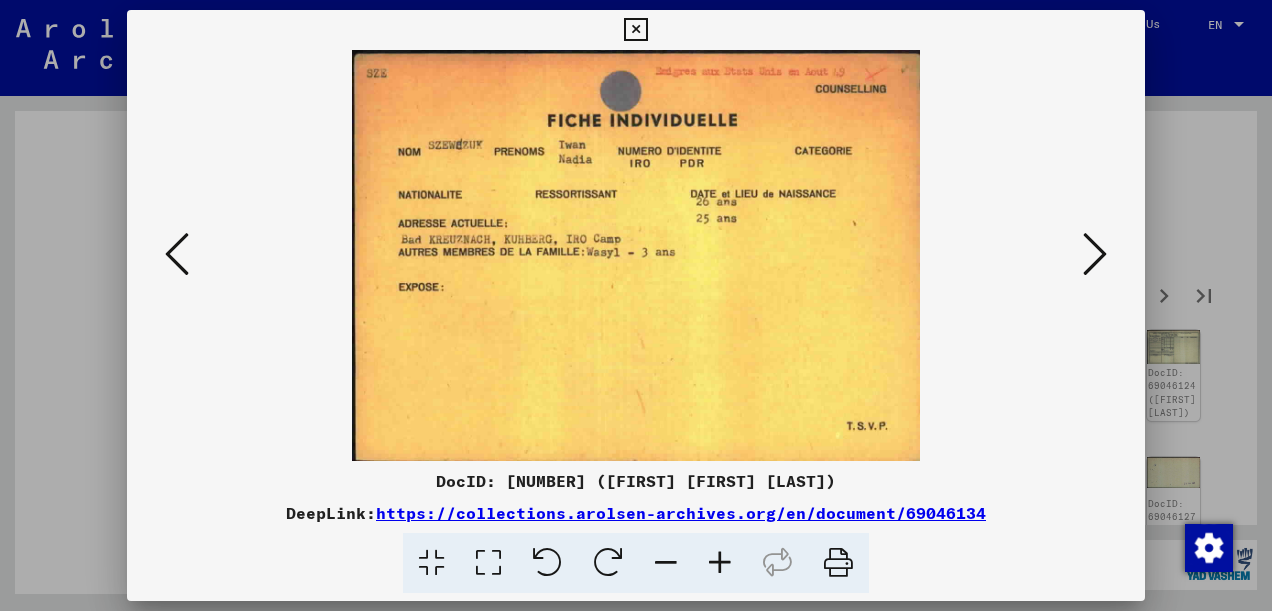 click at bounding box center (1095, 254) 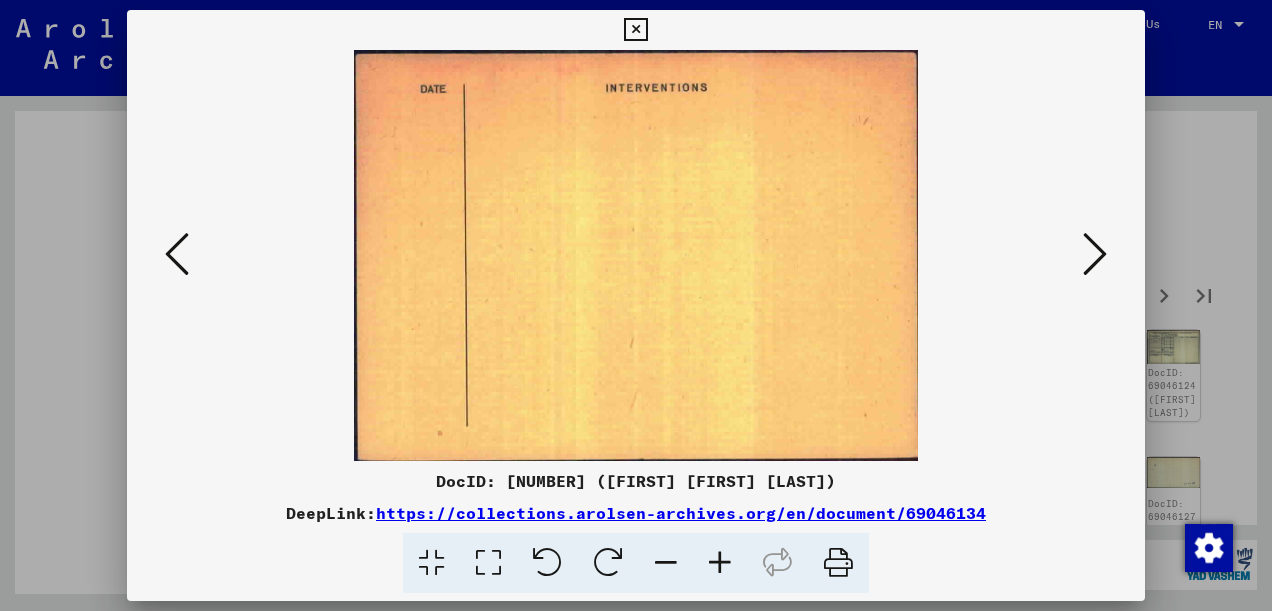 click at bounding box center [1095, 254] 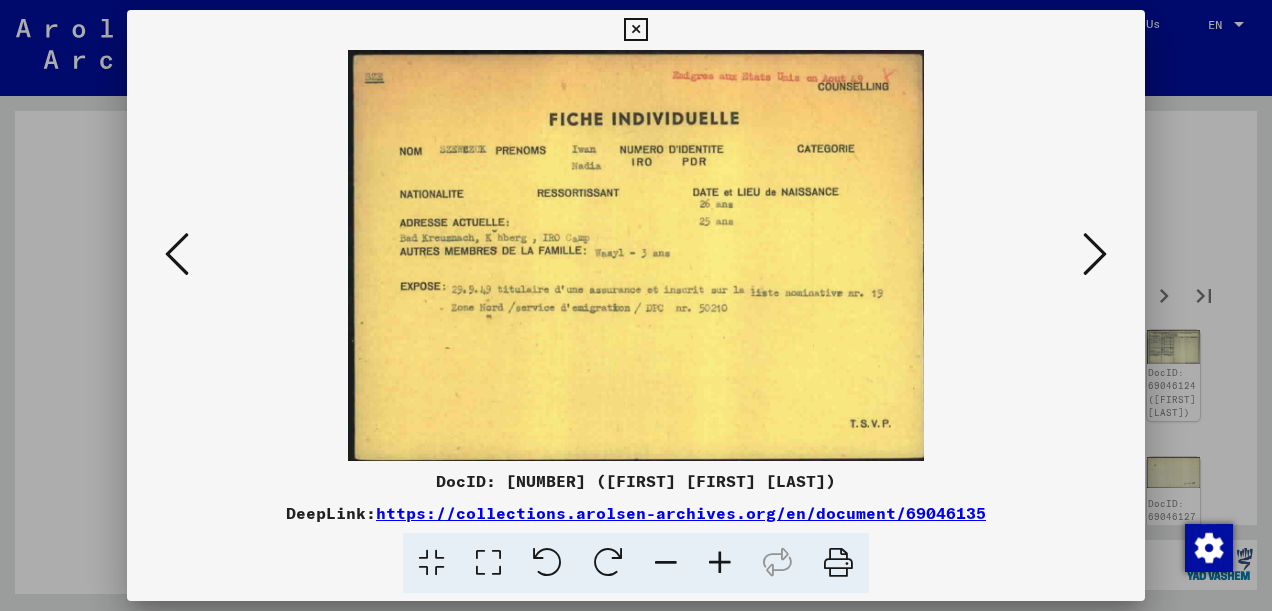 click at bounding box center (1095, 254) 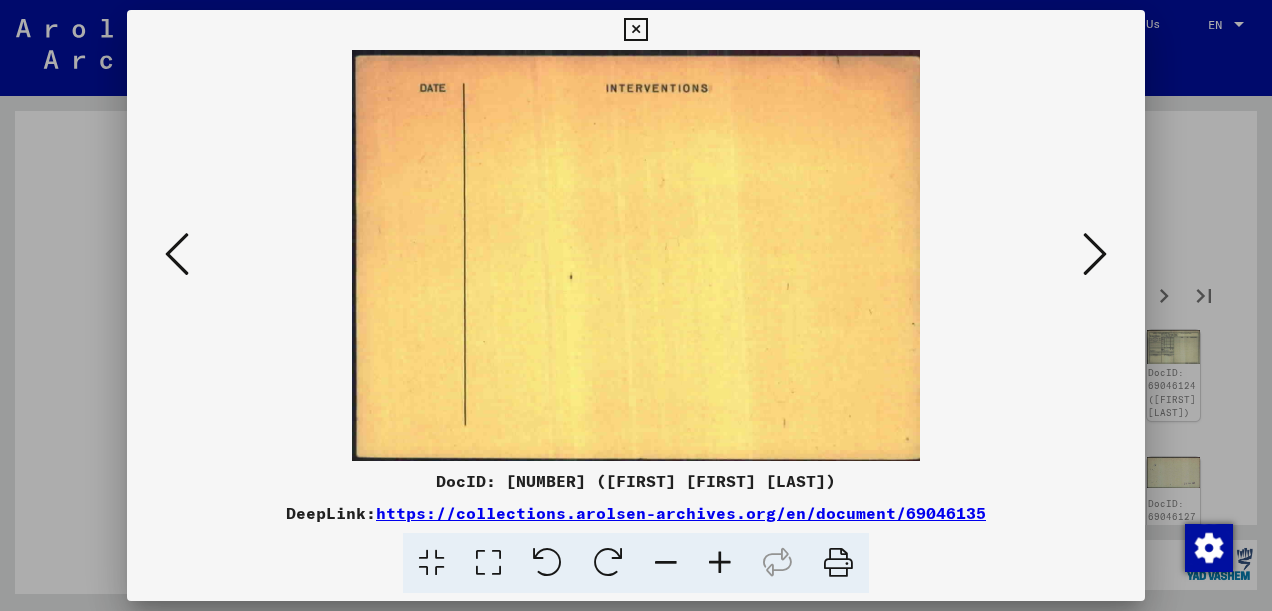 click at bounding box center [1095, 254] 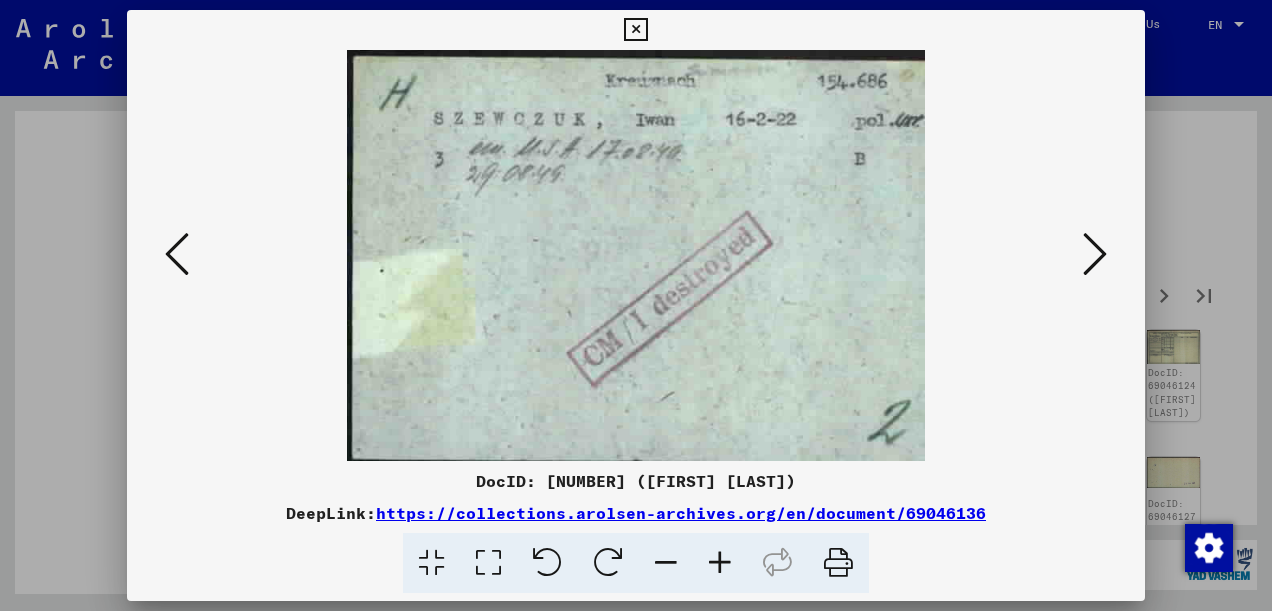click at bounding box center (1095, 254) 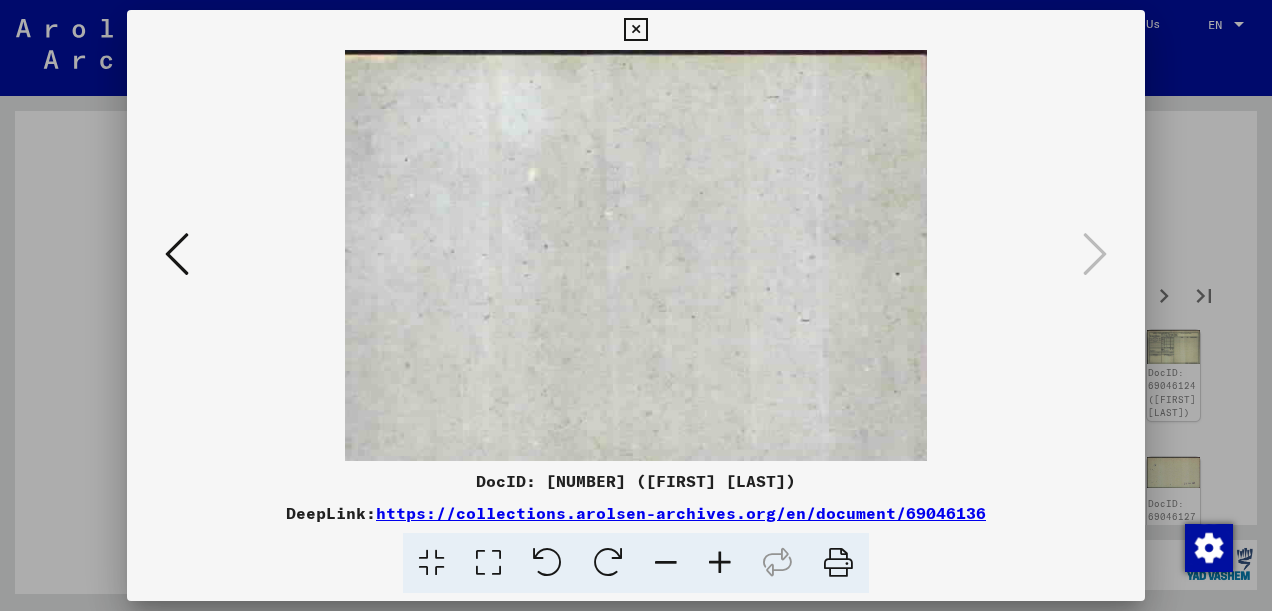 click at bounding box center (635, 30) 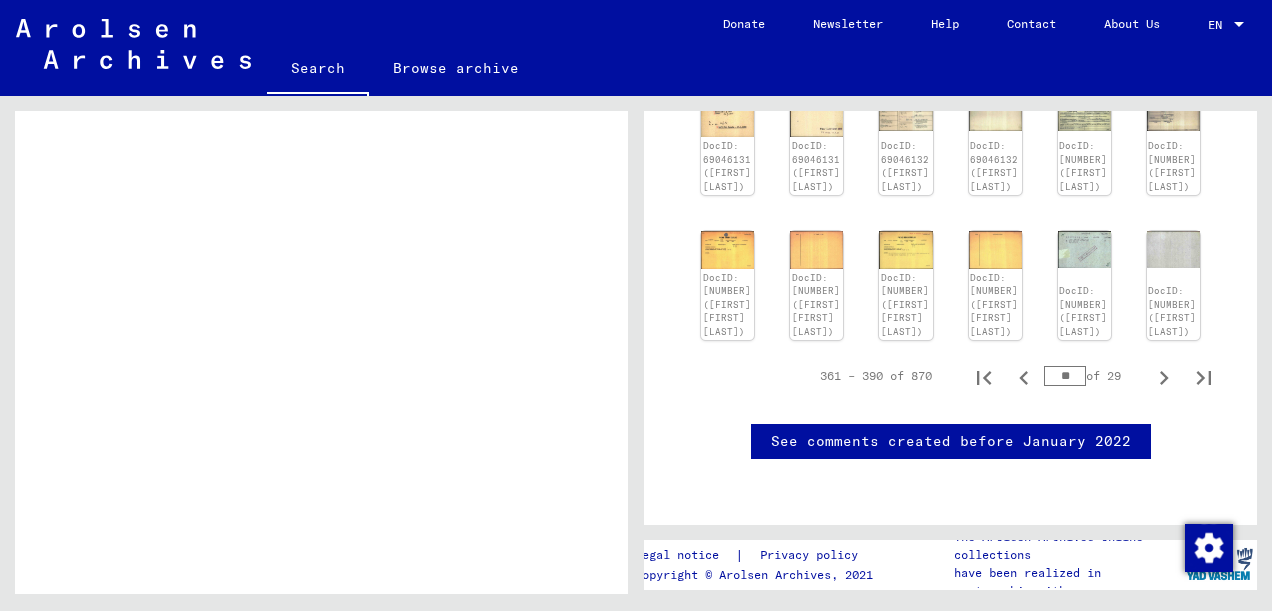 scroll, scrollTop: 1060, scrollLeft: 0, axis: vertical 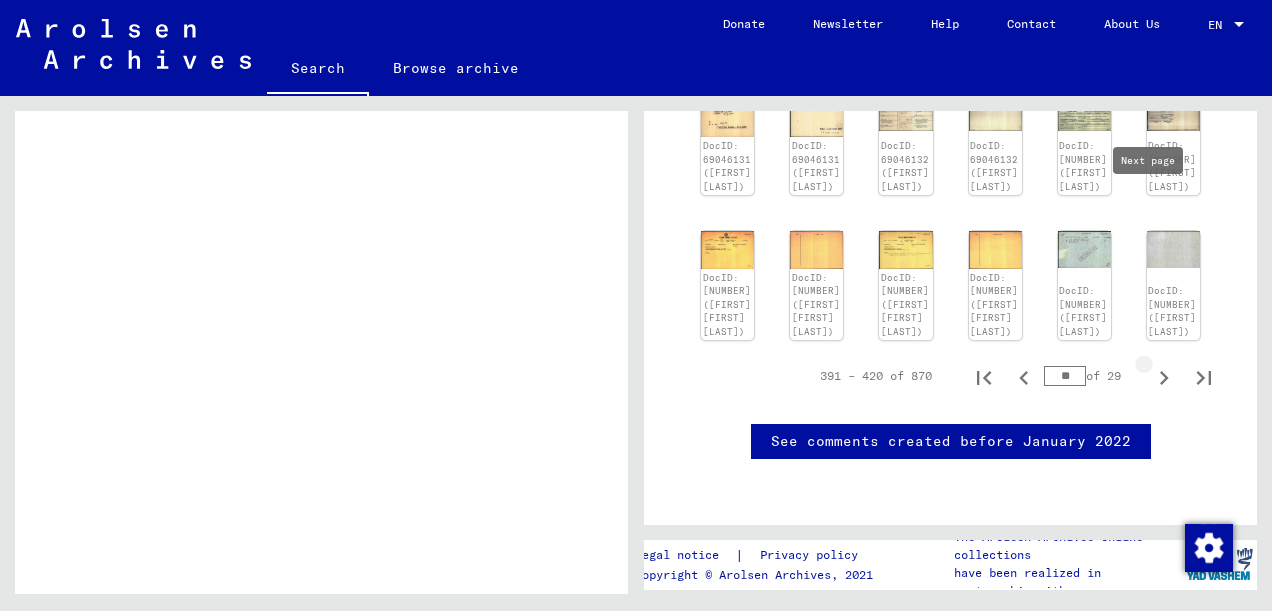click 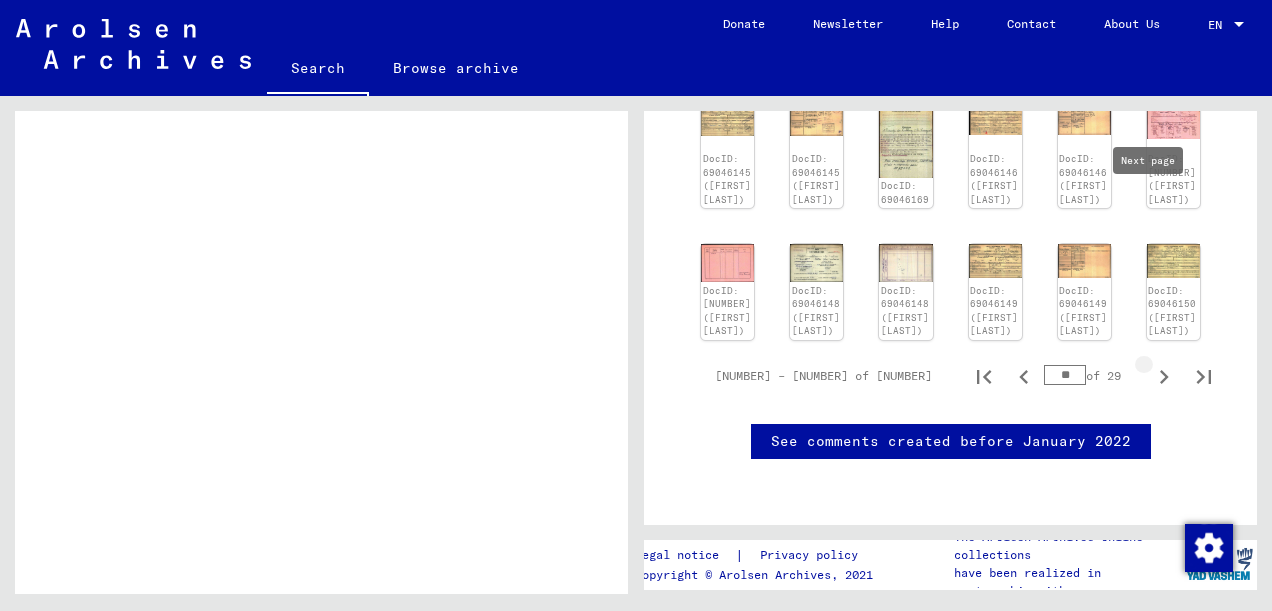 type on "**" 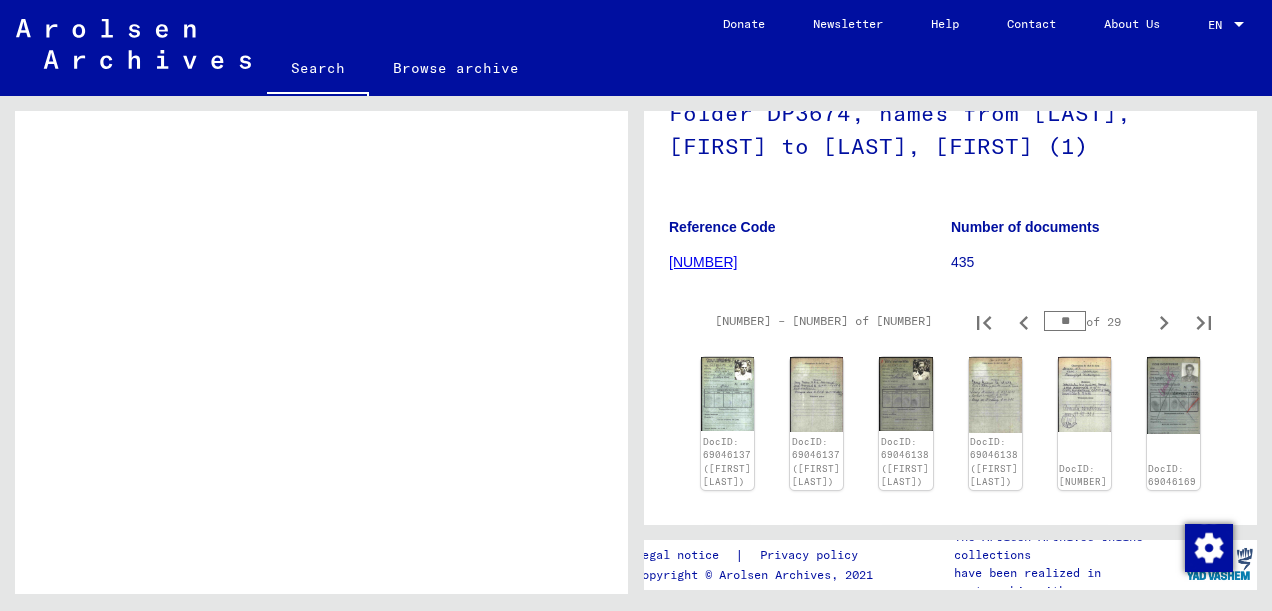 scroll, scrollTop: 278, scrollLeft: 0, axis: vertical 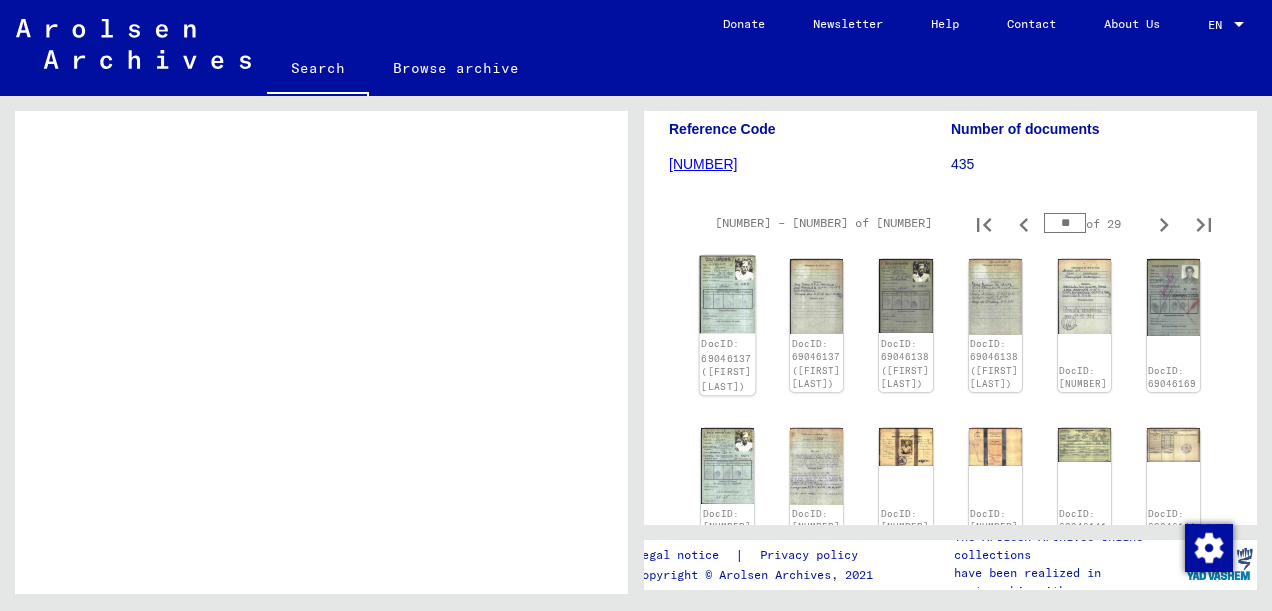click 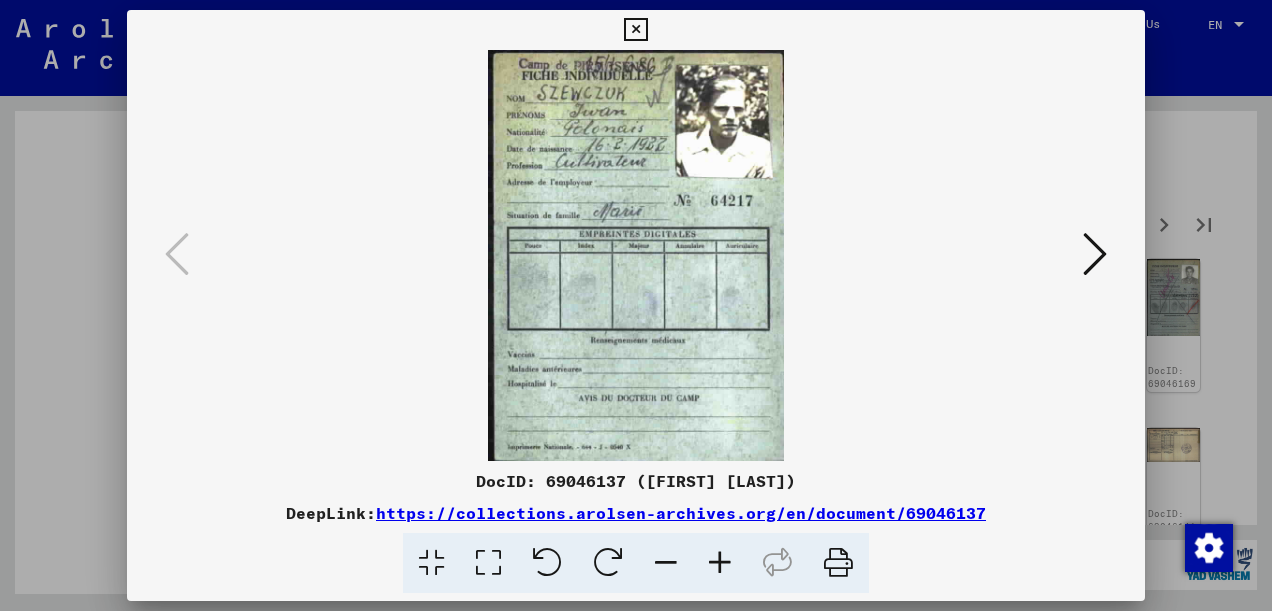 click at bounding box center (1095, 255) 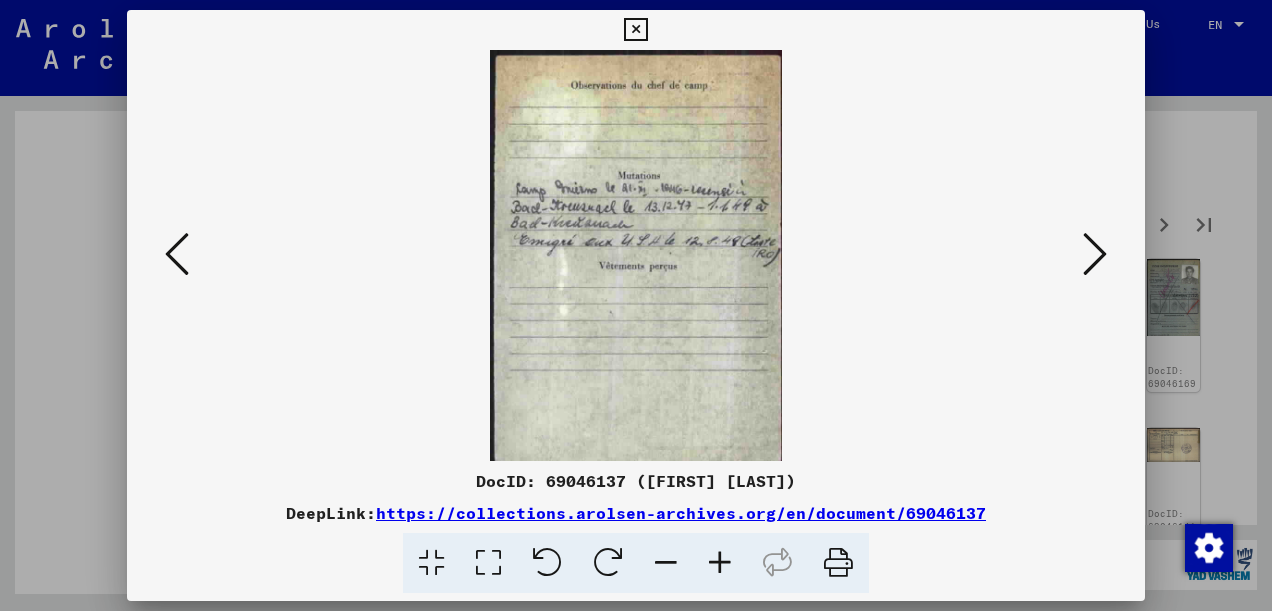 click at bounding box center (1095, 255) 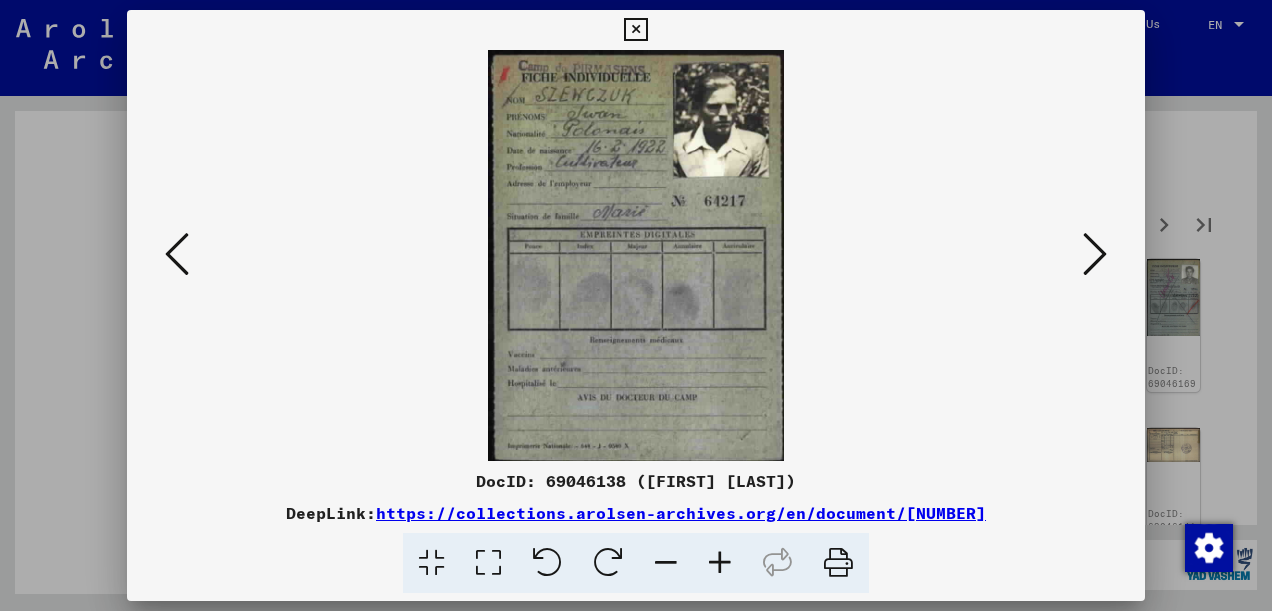 click at bounding box center [1095, 255] 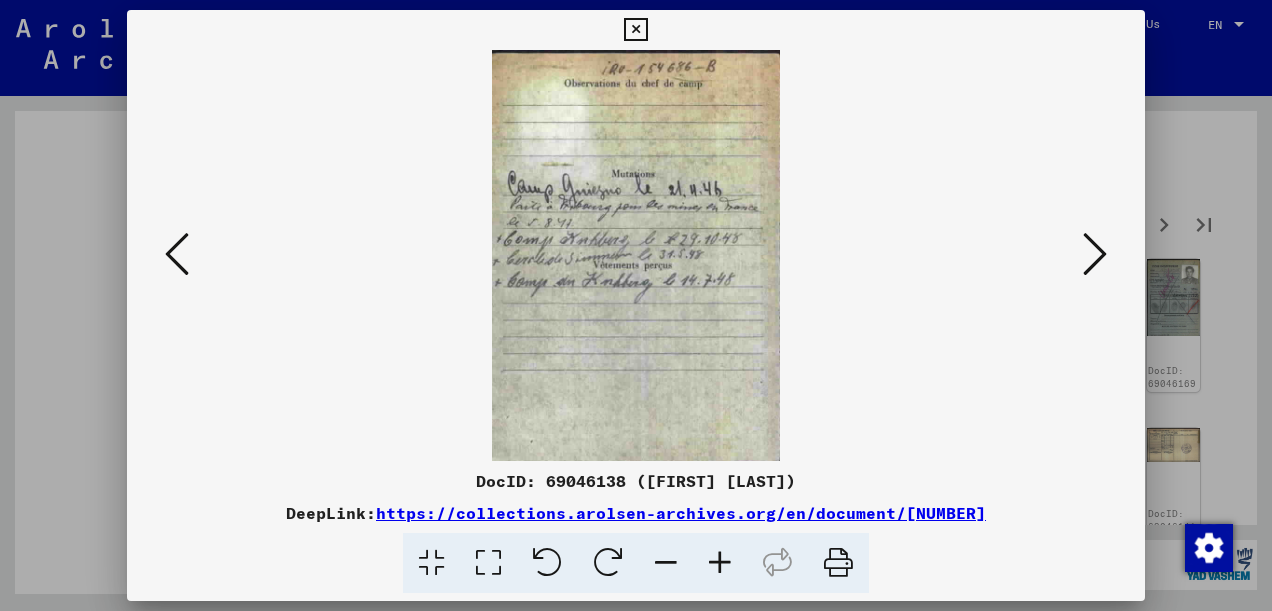click at bounding box center [1095, 255] 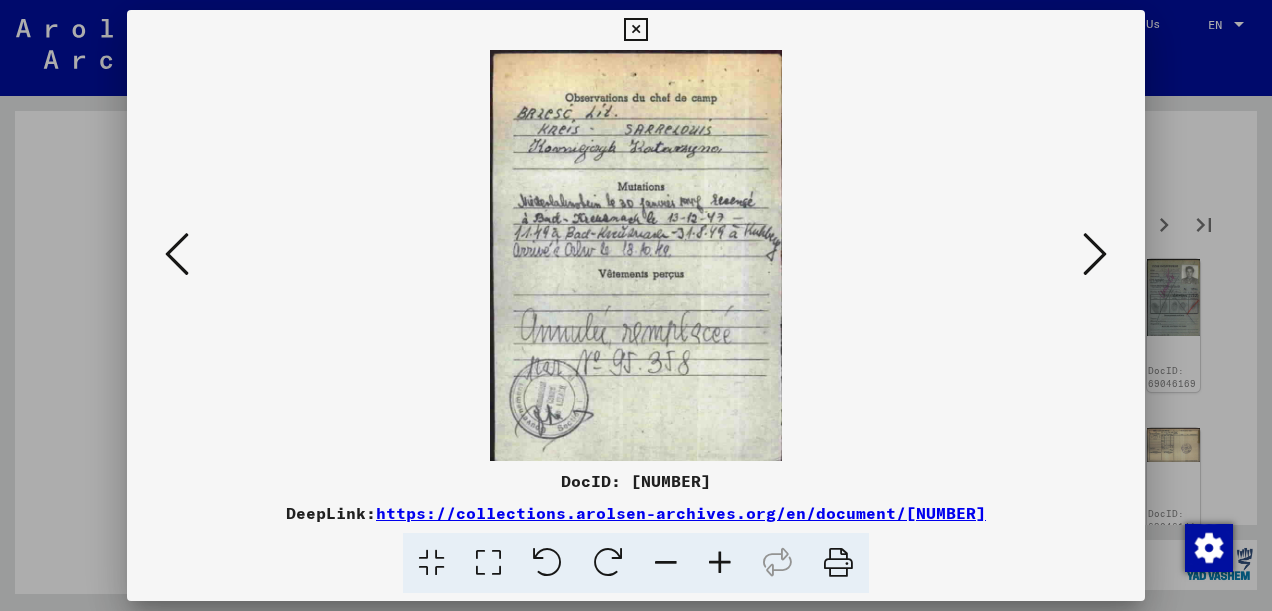click at bounding box center [1095, 255] 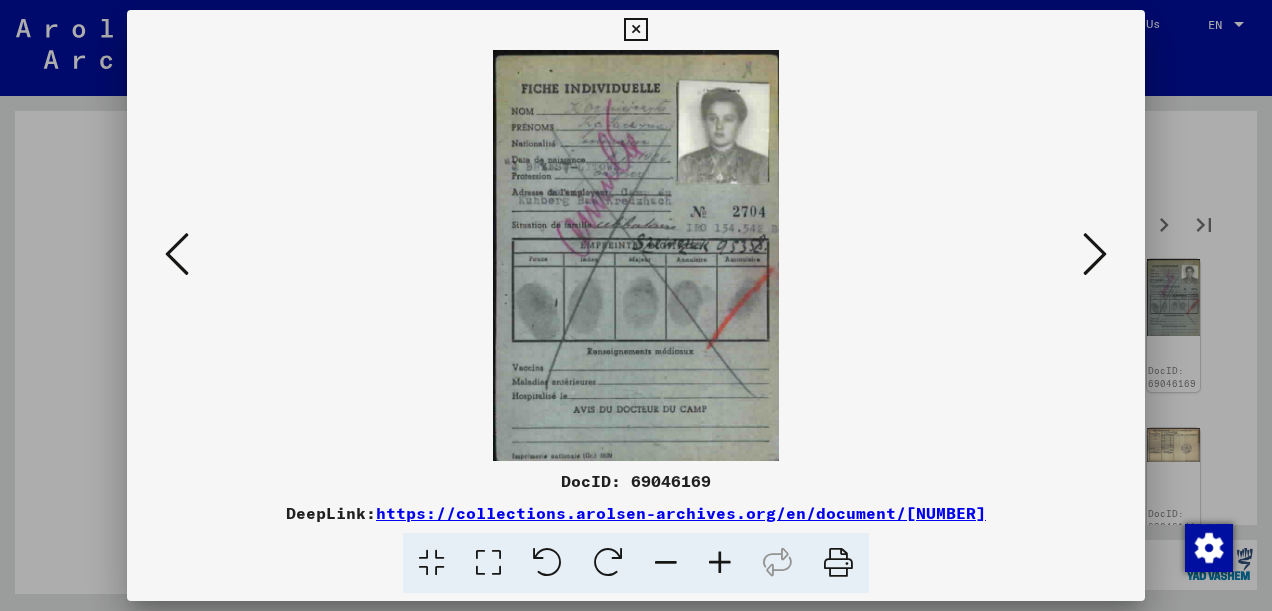 click at bounding box center [1095, 255] 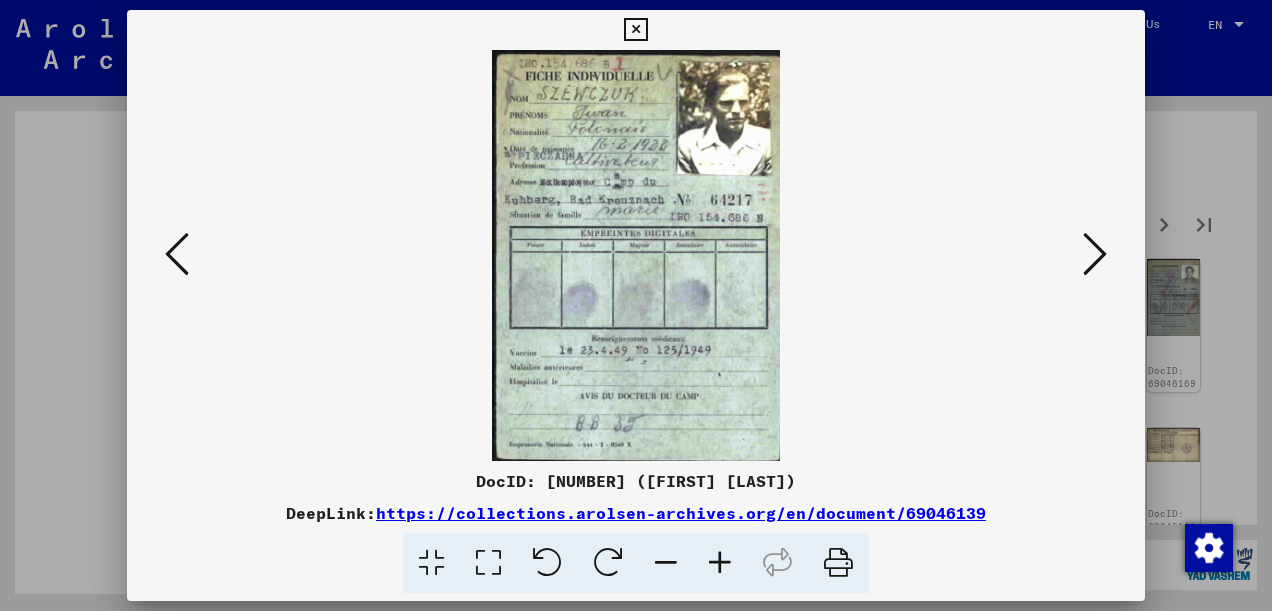 click at bounding box center (177, 254) 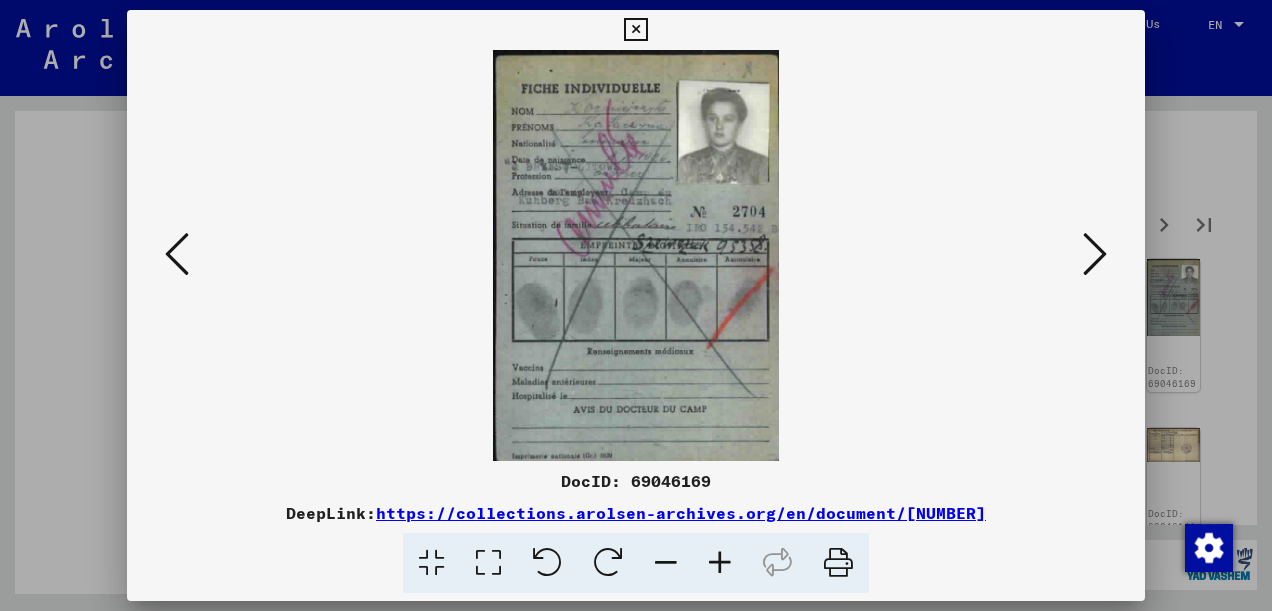 click at bounding box center [1095, 254] 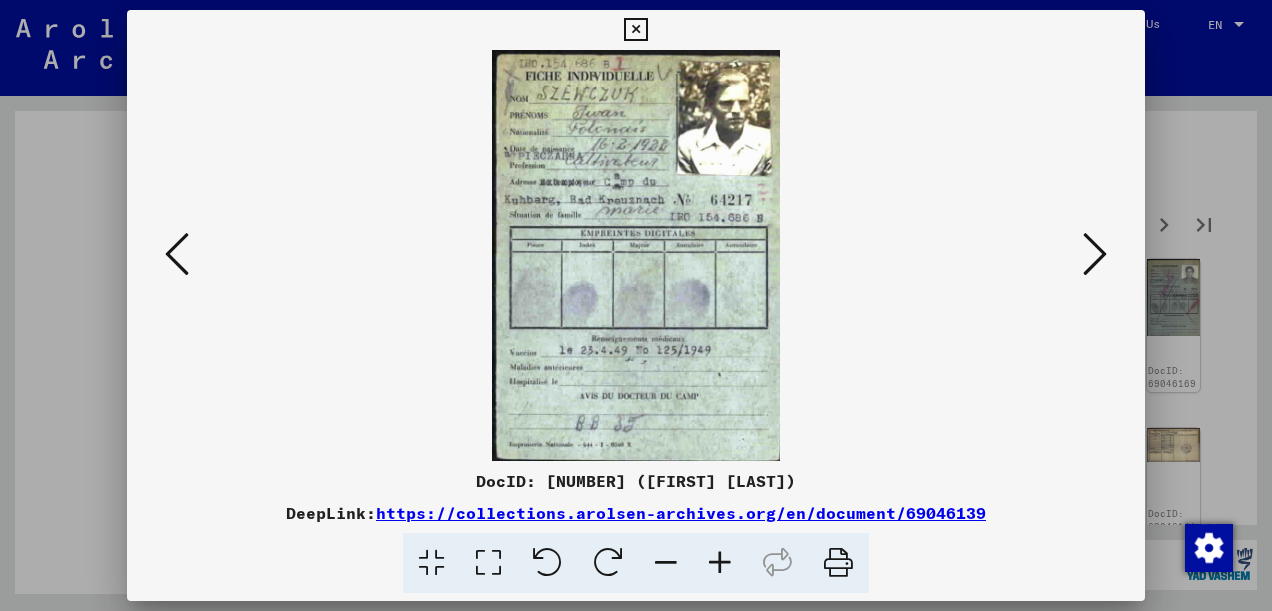 click at bounding box center (1095, 254) 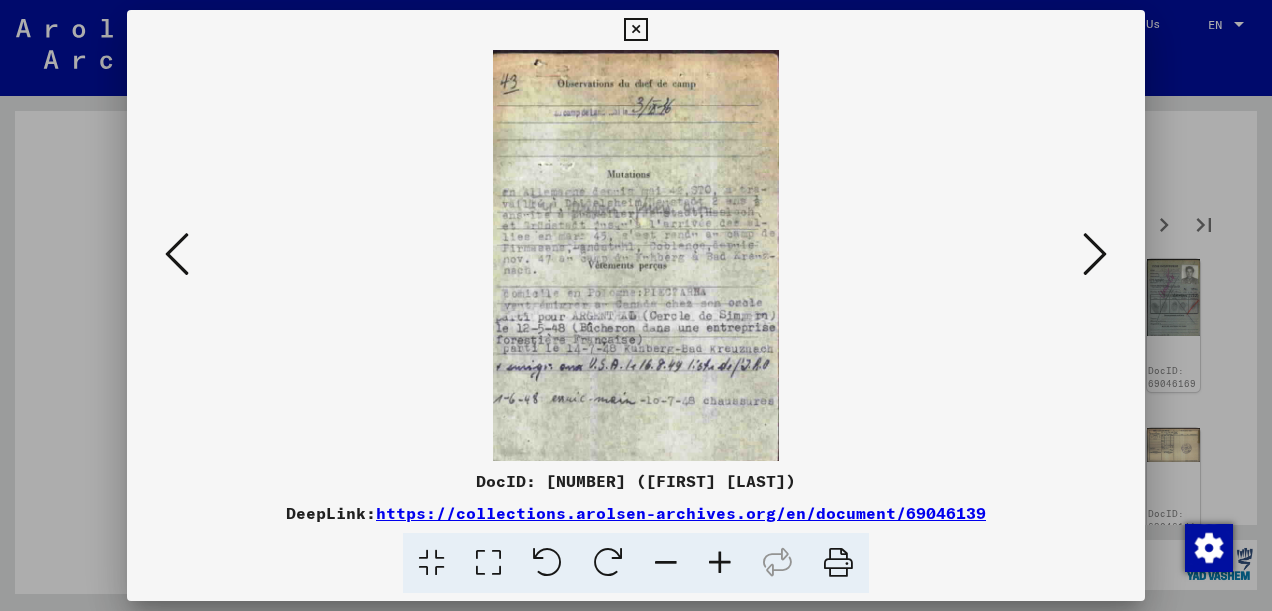 click at bounding box center [1095, 254] 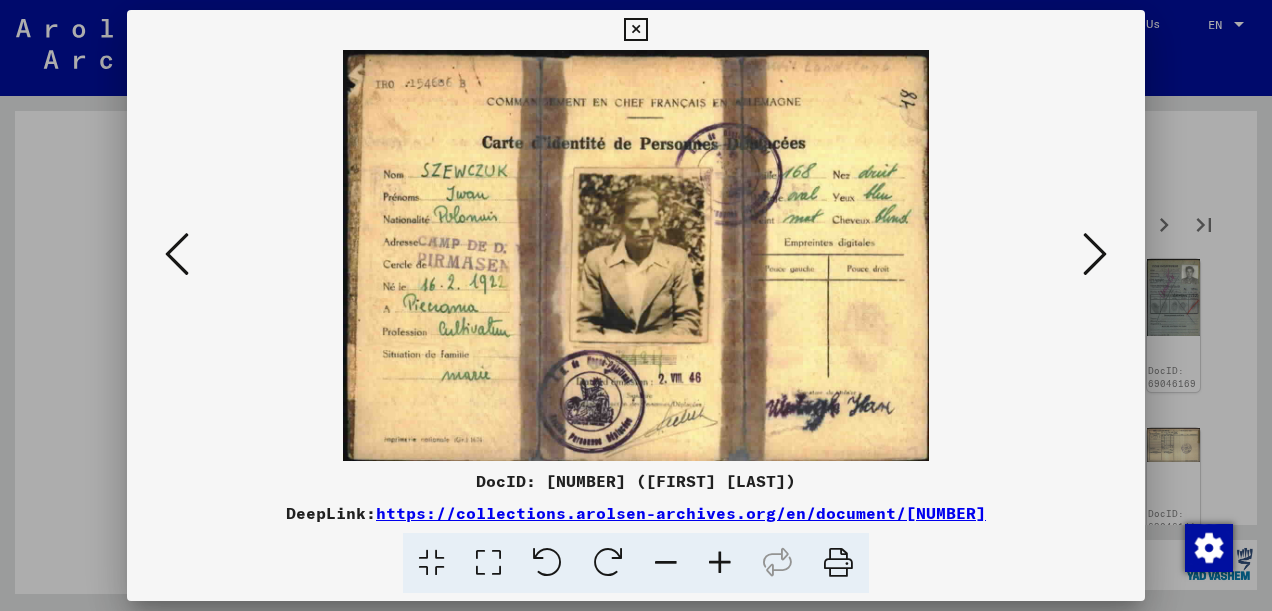click at bounding box center (1095, 254) 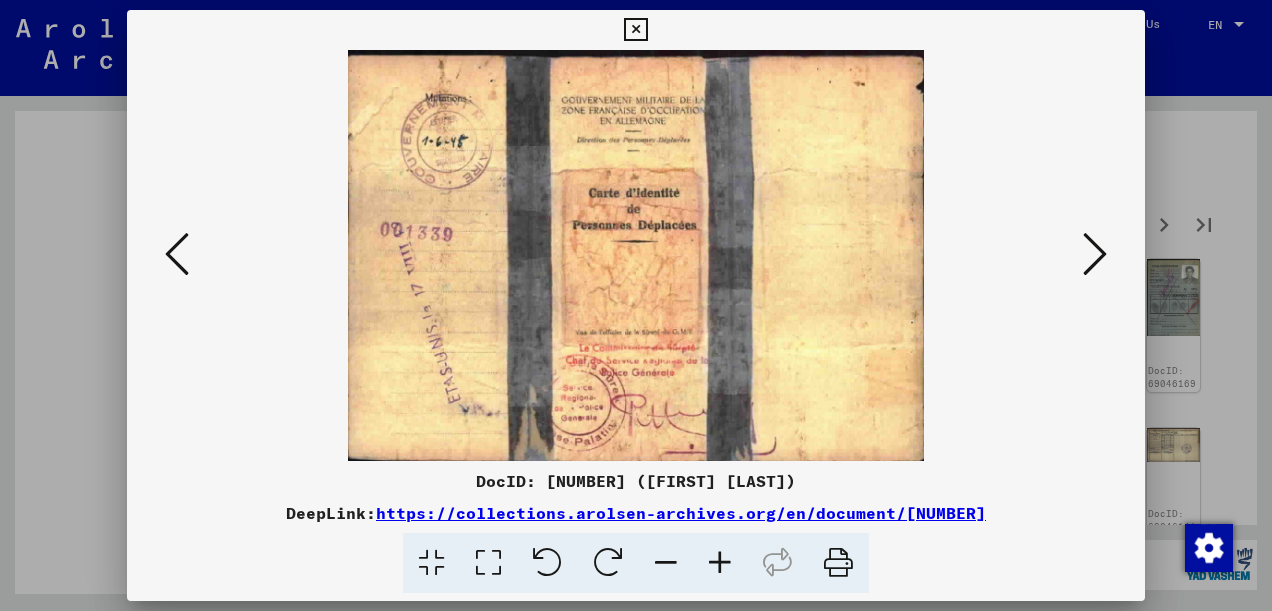 click at bounding box center (1095, 254) 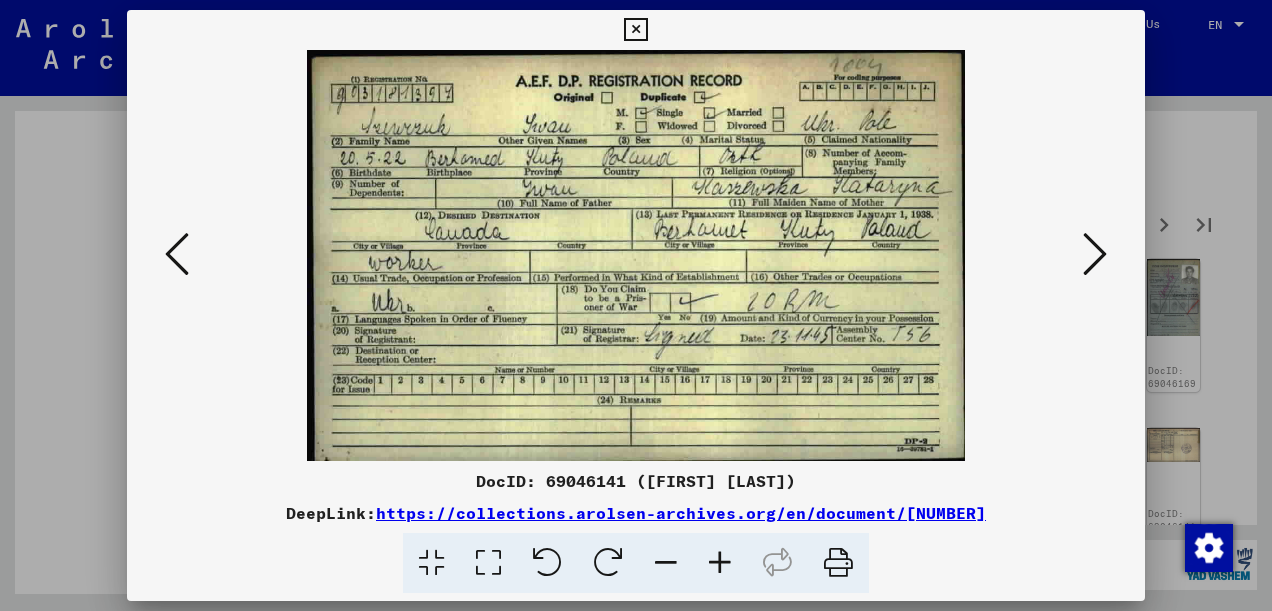 click at bounding box center (1095, 254) 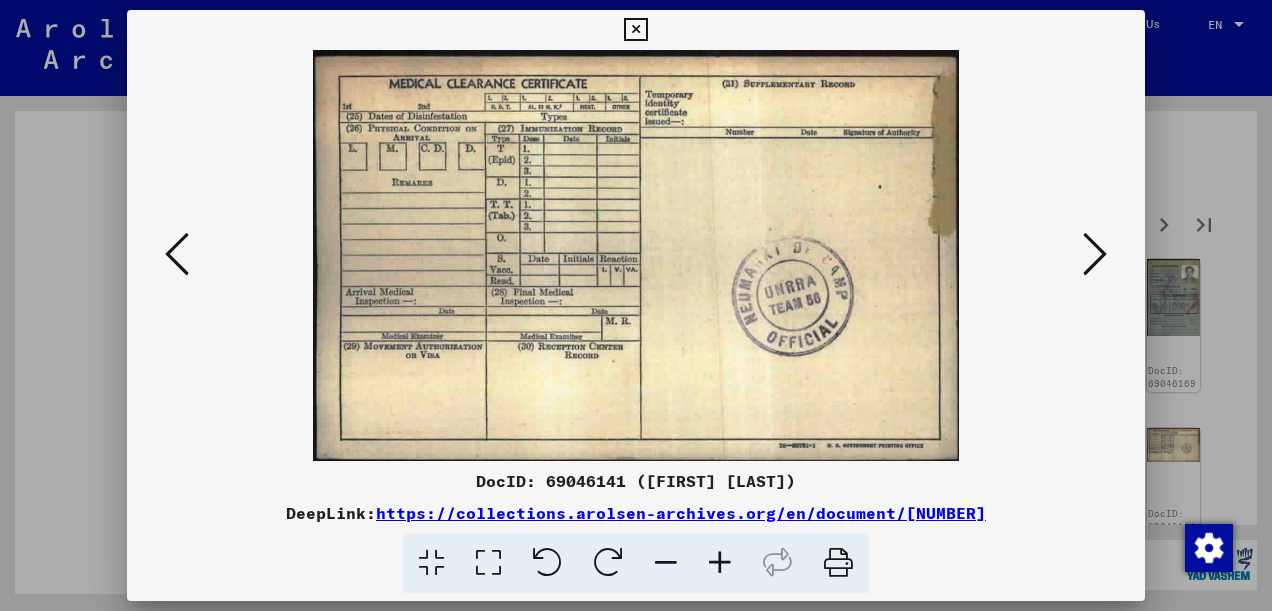 click at bounding box center [1095, 254] 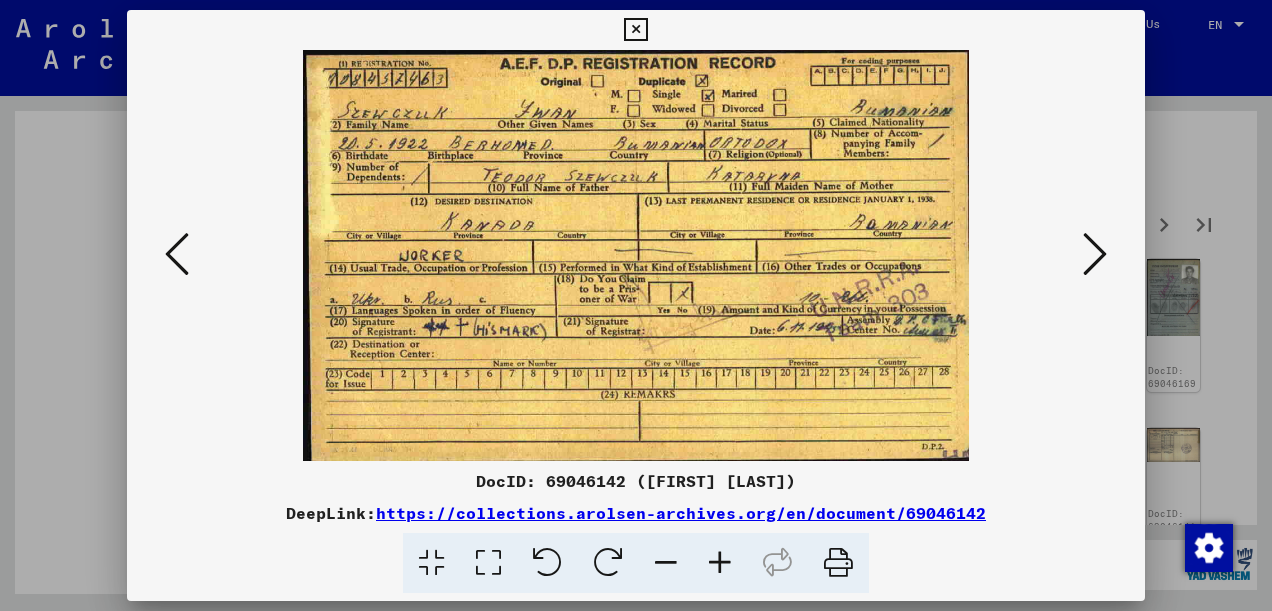 click at bounding box center (1095, 254) 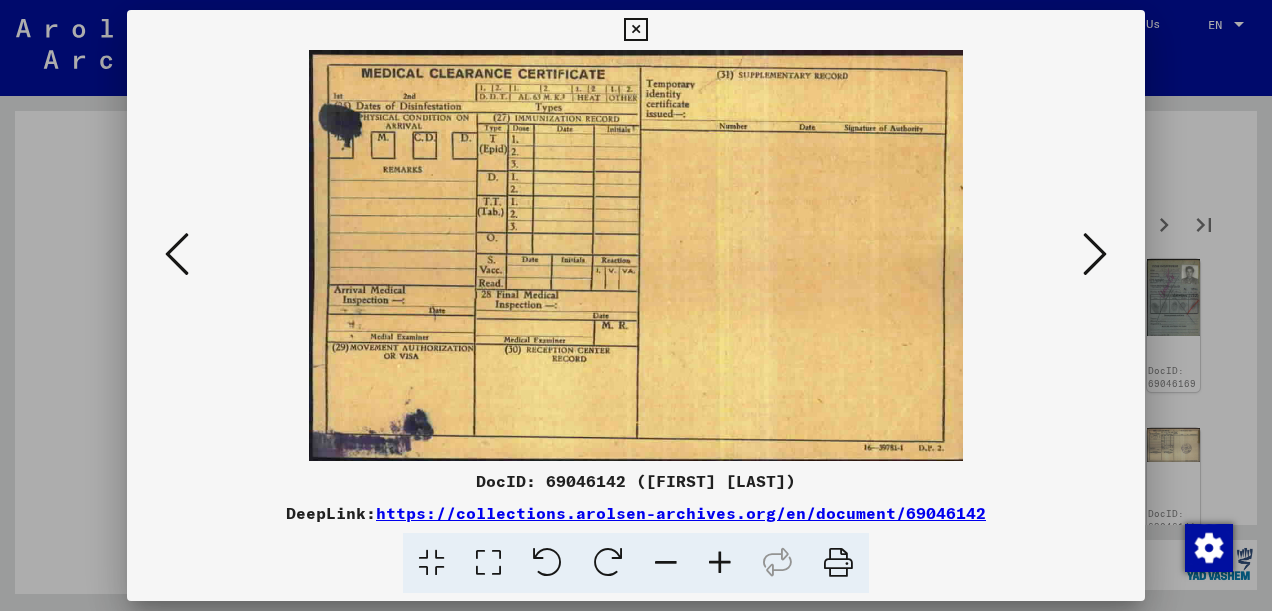 click at bounding box center (1095, 254) 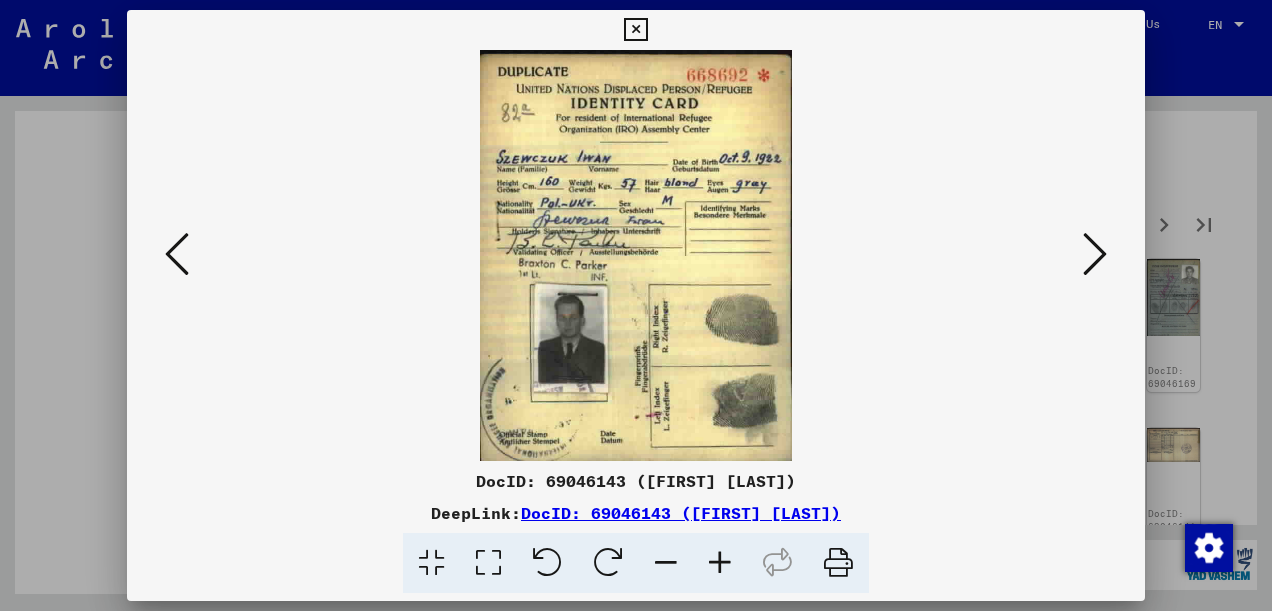 click at bounding box center (1095, 254) 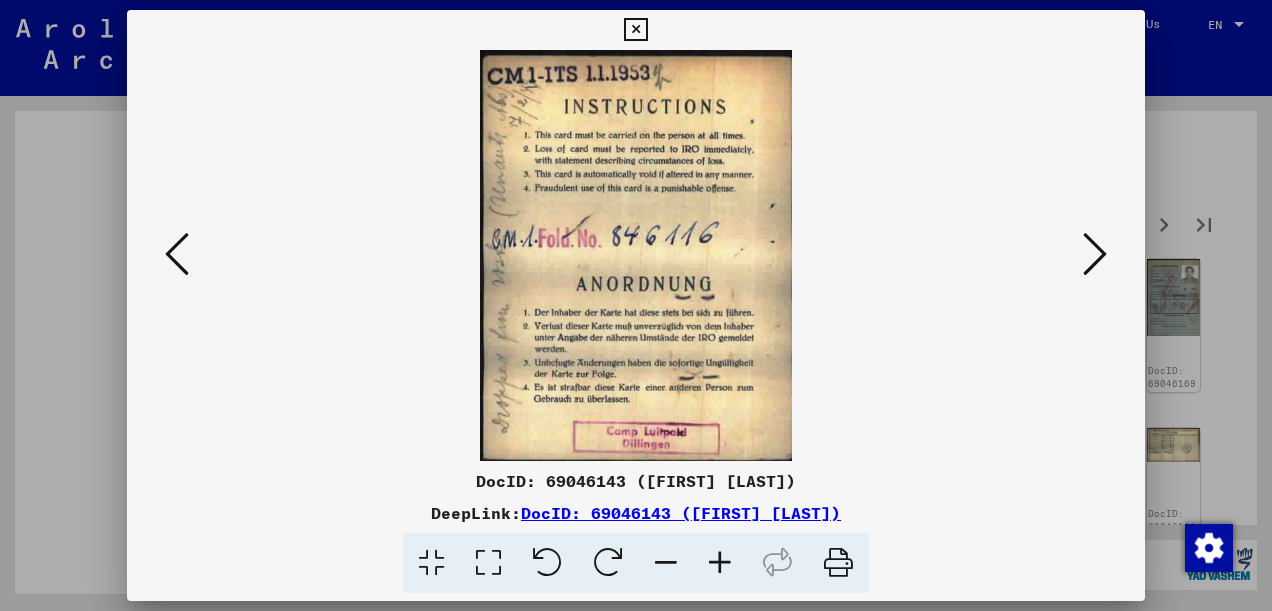 click at bounding box center (1095, 254) 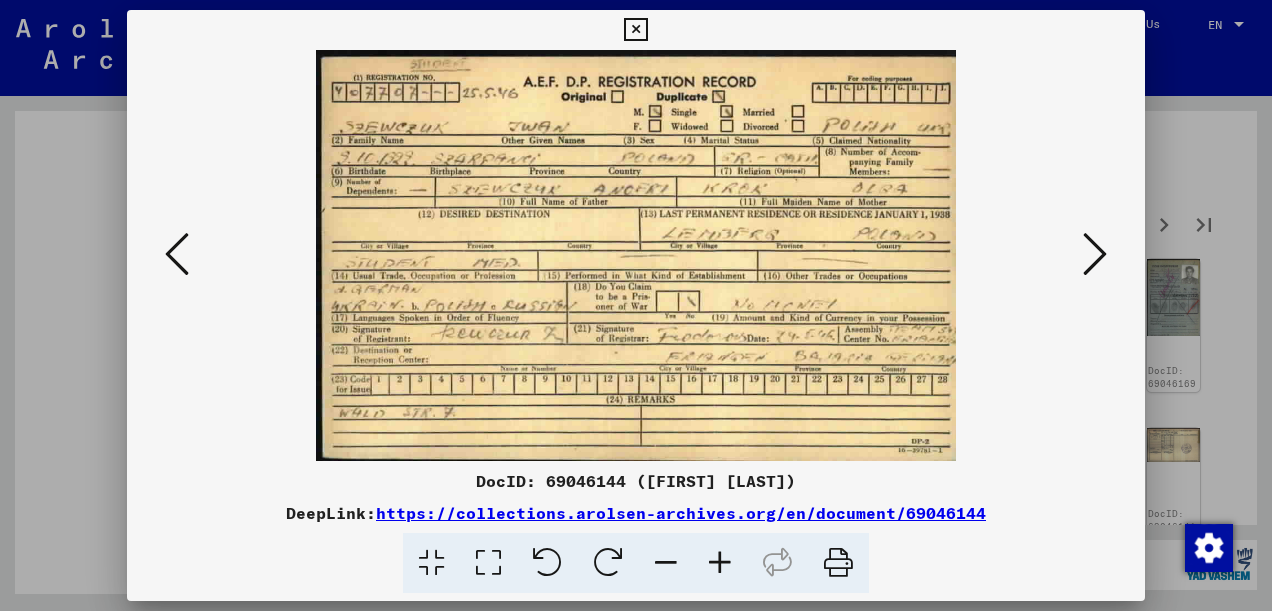 click at bounding box center (1095, 254) 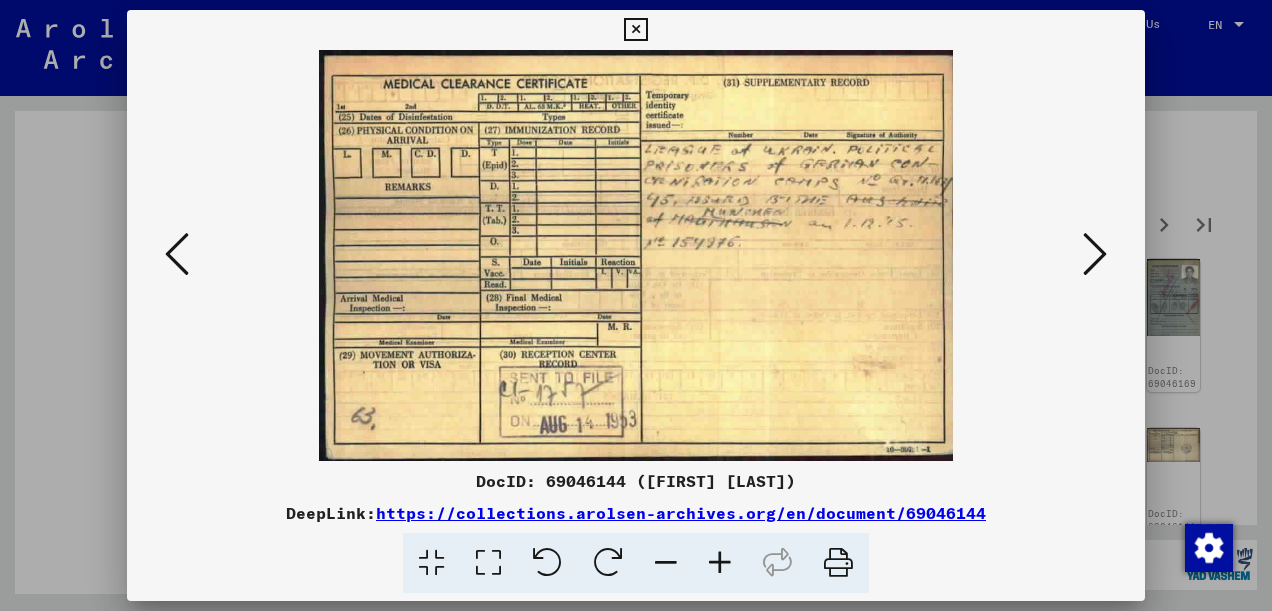 click at bounding box center [1095, 254] 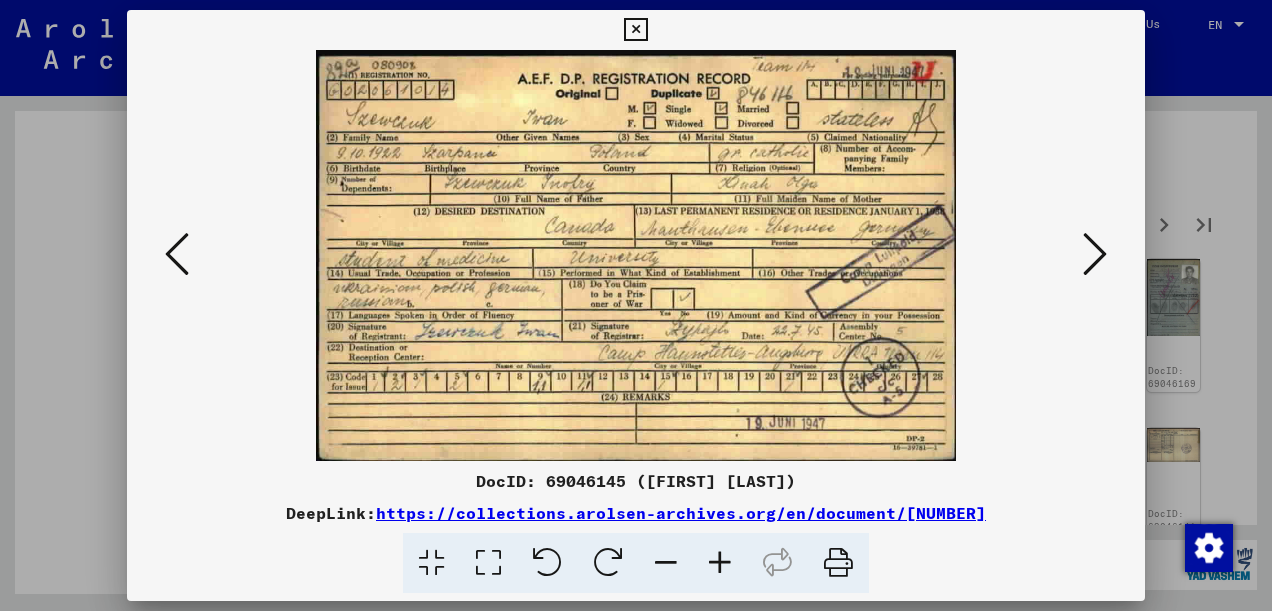 click at bounding box center (1095, 254) 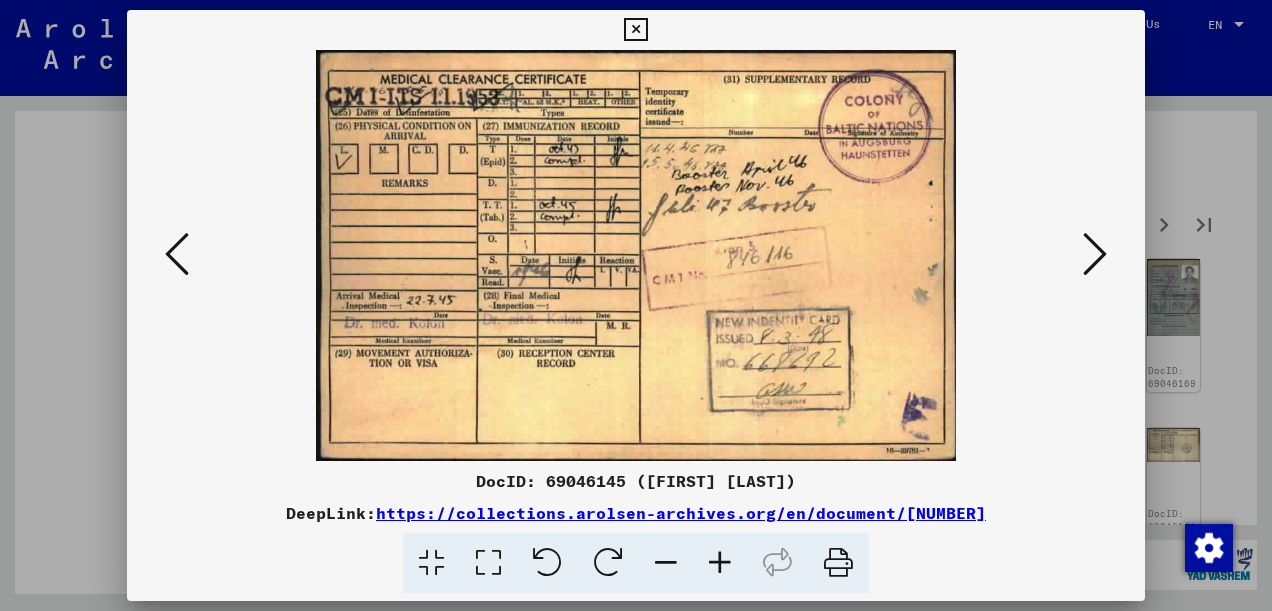 click at bounding box center [1095, 254] 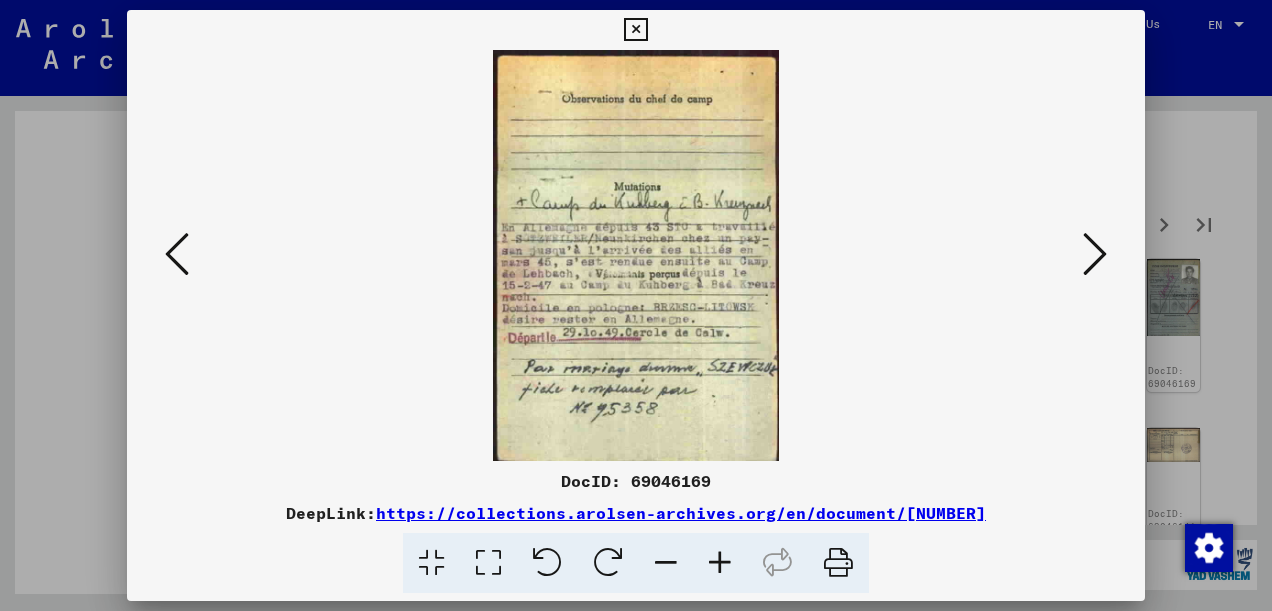 click at bounding box center [1095, 254] 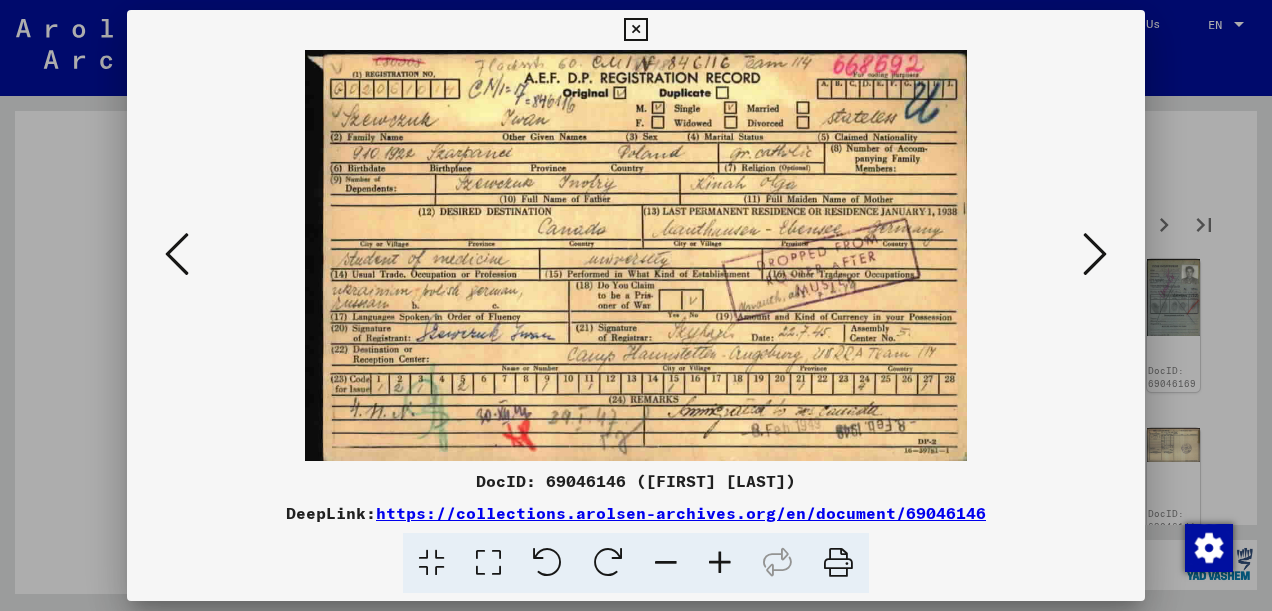 click at bounding box center (1095, 254) 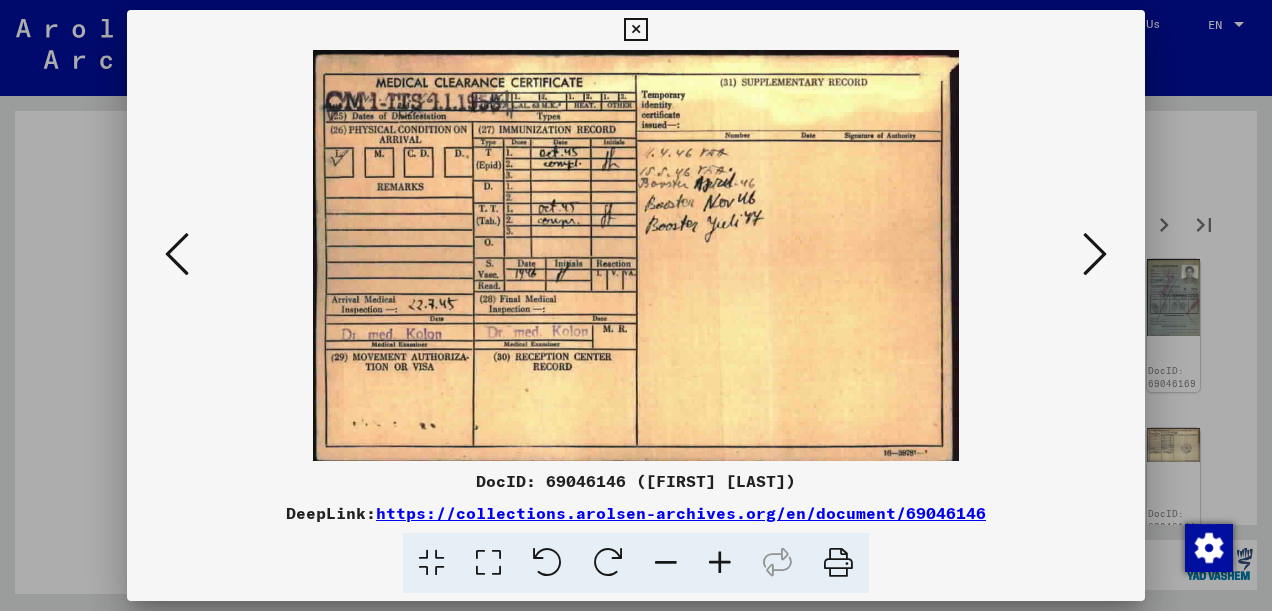 click at bounding box center (1095, 254) 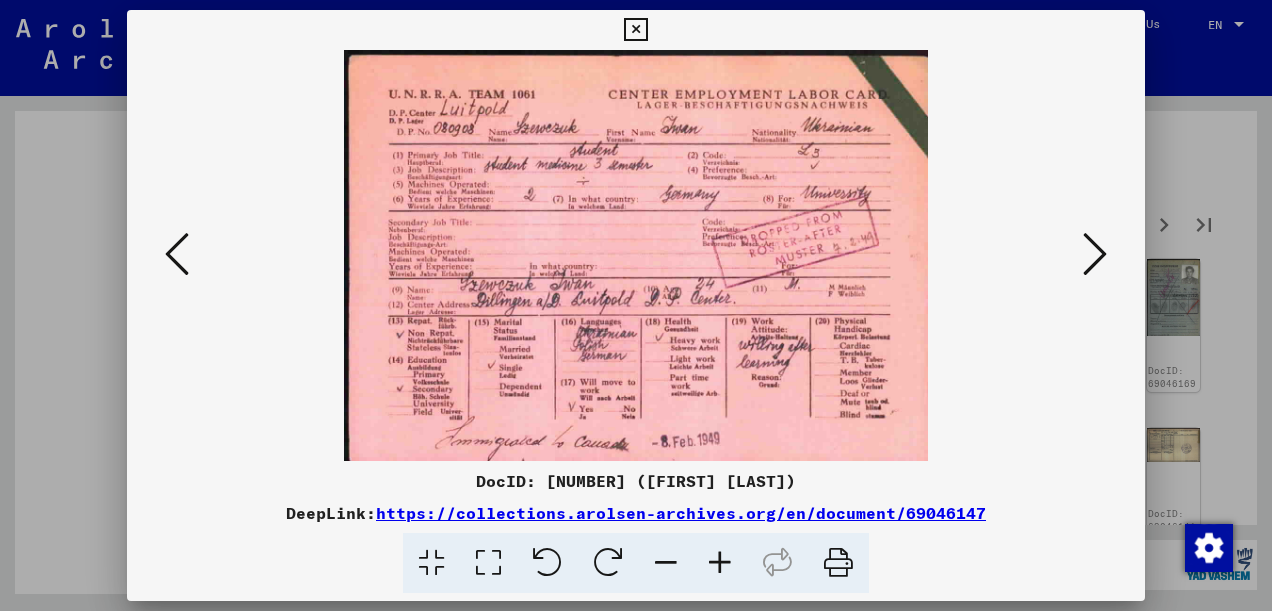 click at bounding box center [1095, 254] 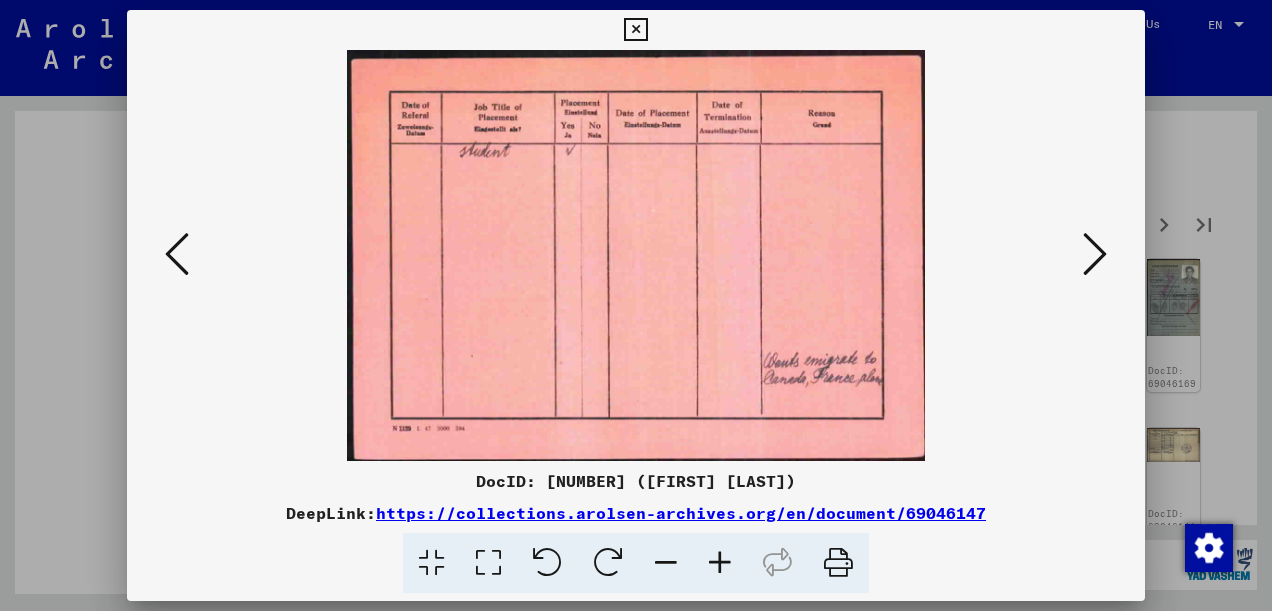click at bounding box center (1095, 254) 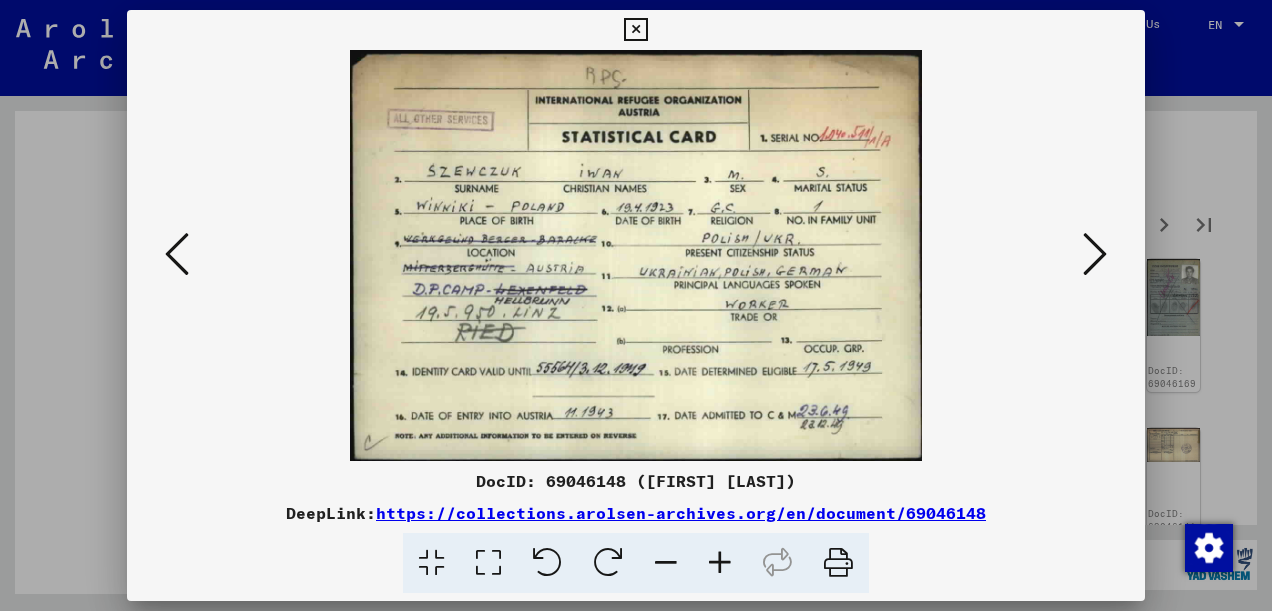 click at bounding box center (1095, 254) 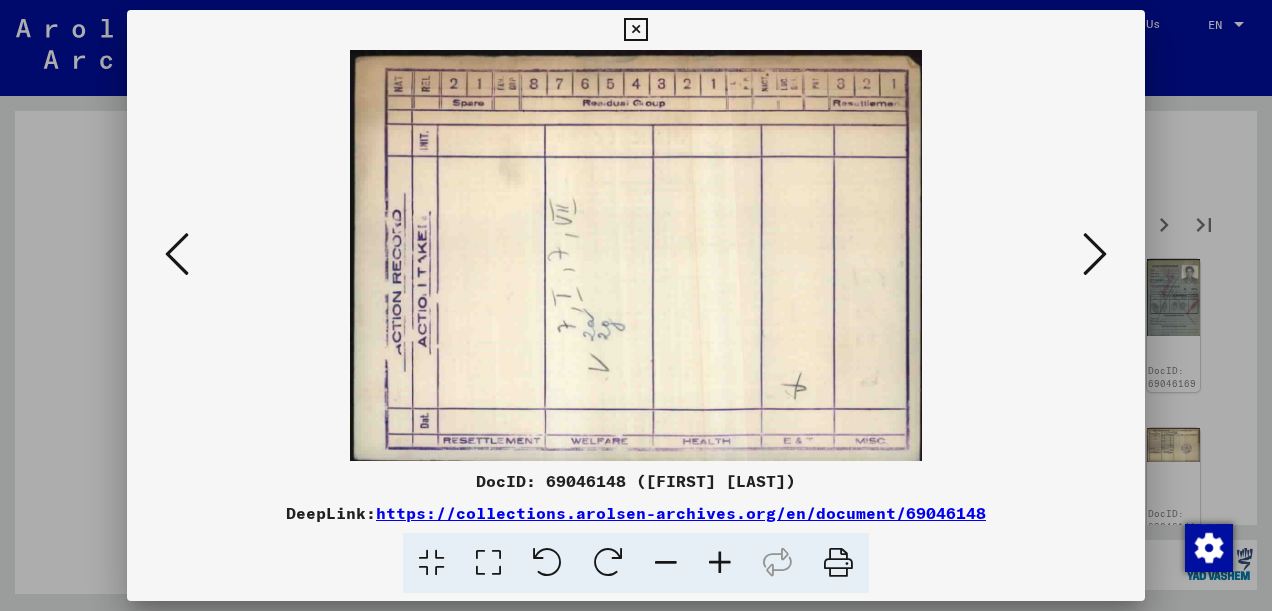 click at bounding box center (1095, 254) 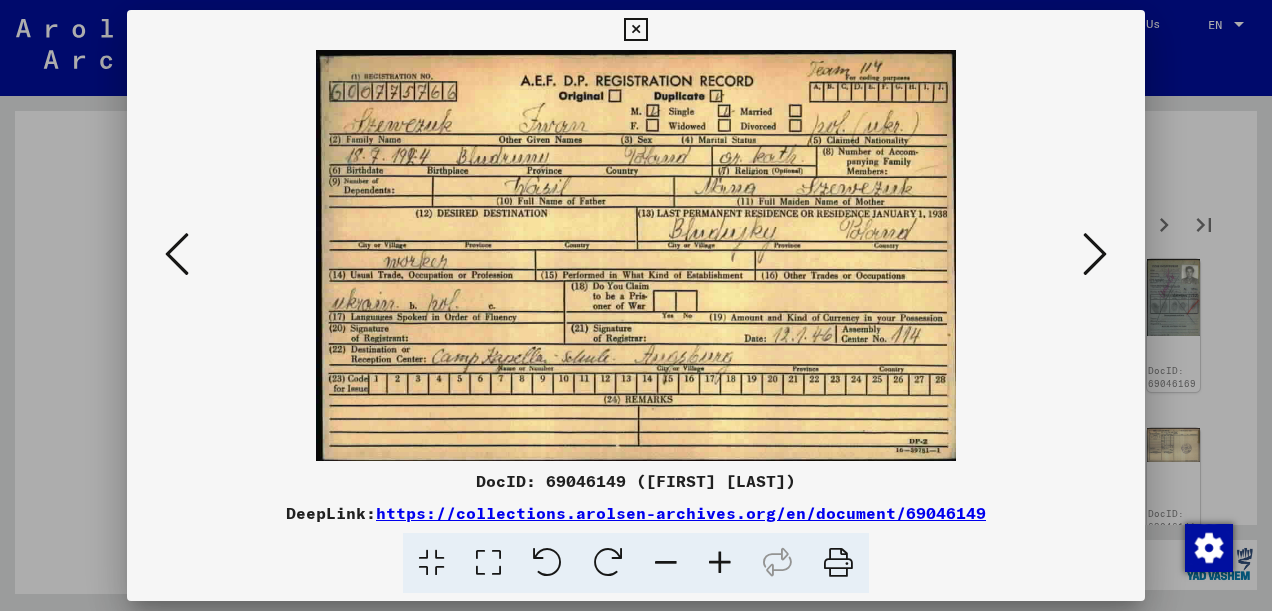 click at bounding box center [1095, 254] 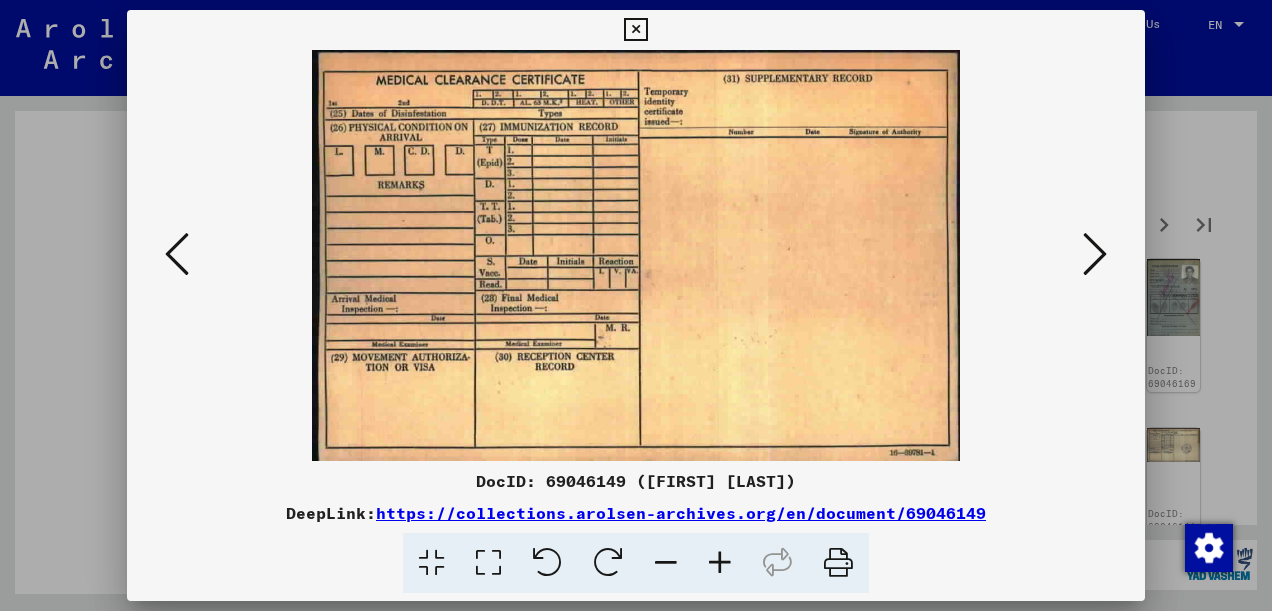 click at bounding box center (1095, 254) 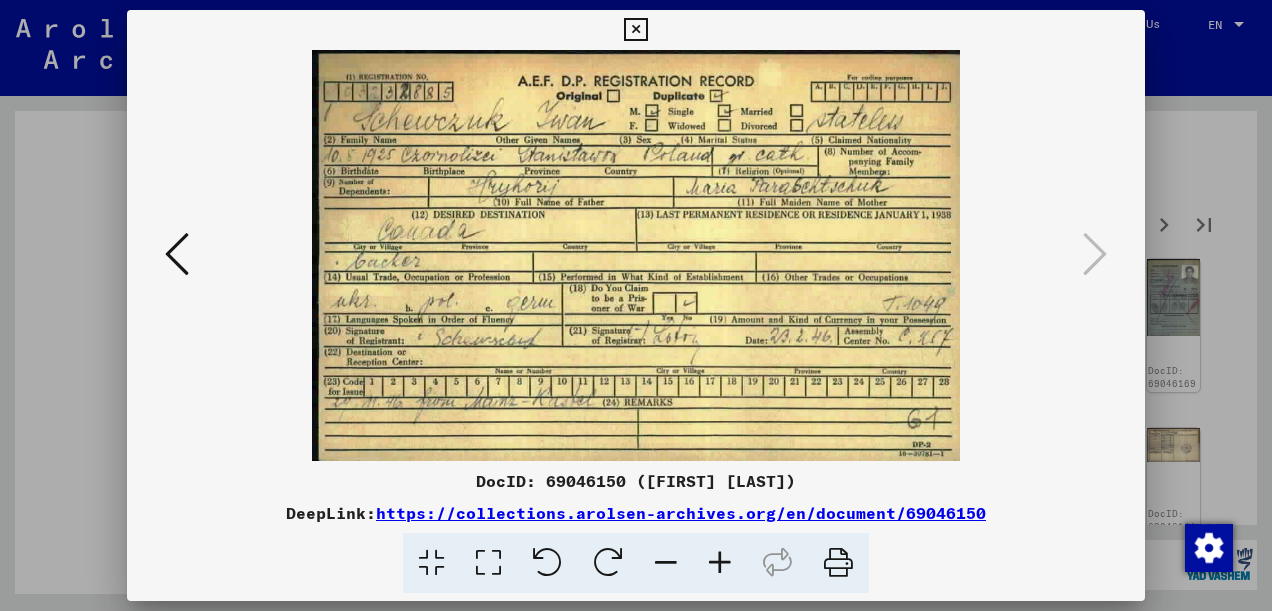 click at bounding box center [635, 30] 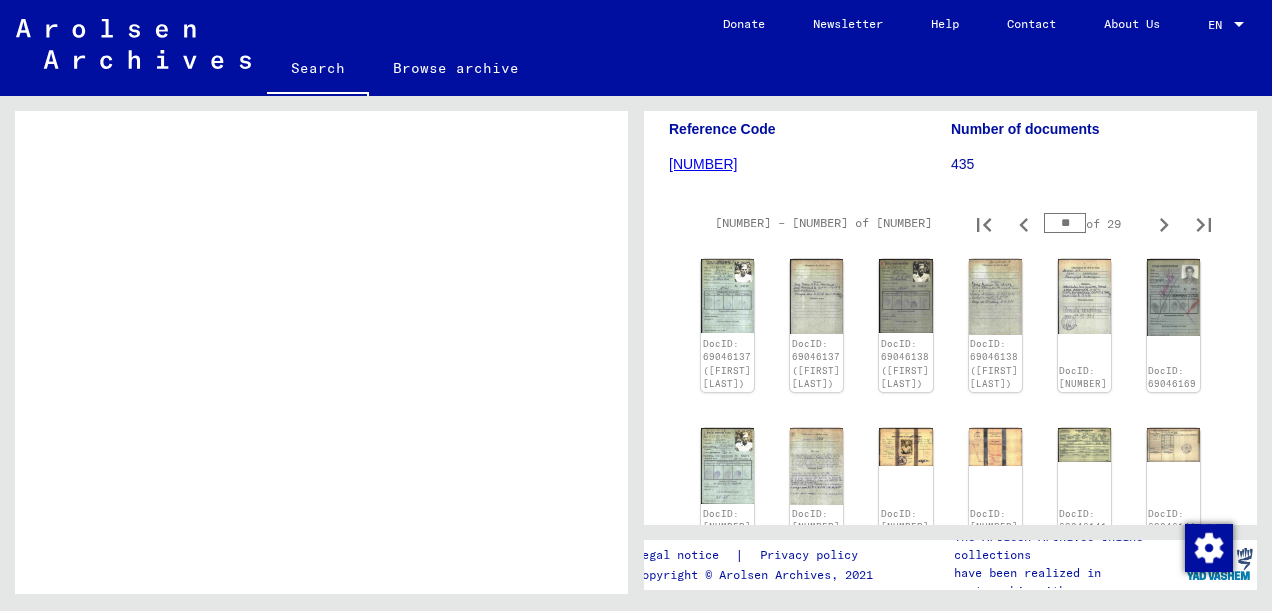 click on "**  of 29" at bounding box center [1094, 223] 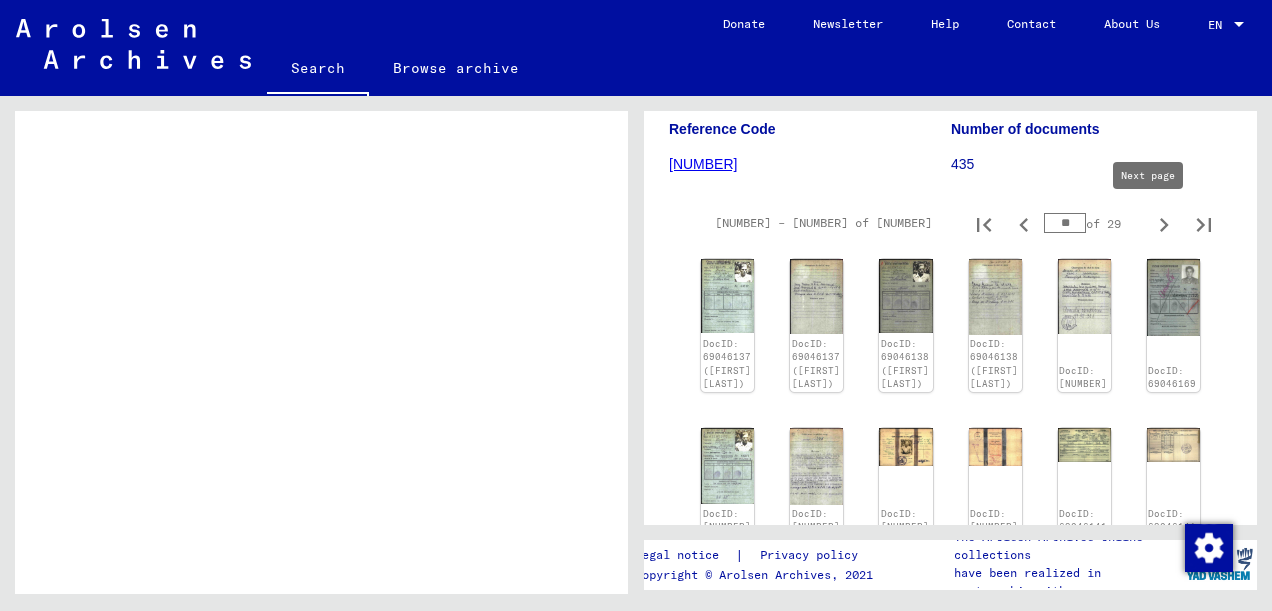 click 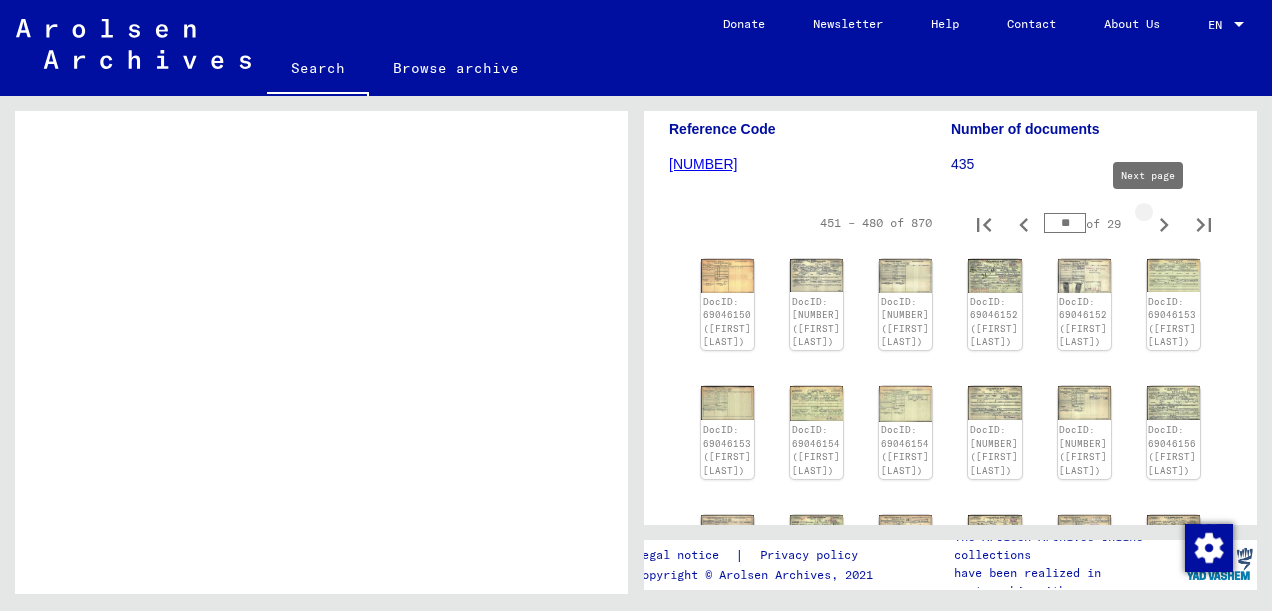 type on "**" 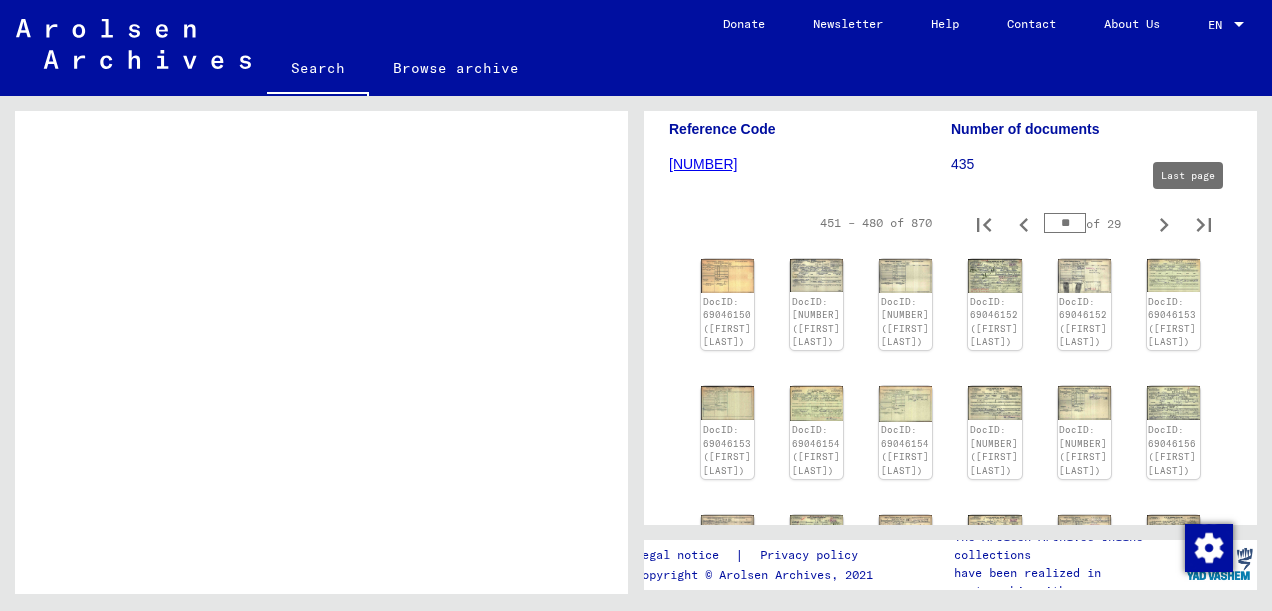 click on "Registrations and Files of Displaced Persons, Children and Missing Persons   /   Evidence of Abode and Emigration   /   Registration and Care of DPs inside and outside of Camps   /   Postwar Card File   /   Postwar Card File (A-Z)   /   Names in "phonetical" order from SA   /  Folder DP[NUMBER], names from [LAST], [FIRST] to [LAST], [FIRST] ([NUMBER]) Reference Code [NUMBER] [NUMBER] [NUMBER] [NUMBER] Number of documents [NUMBER] [NUMBER] – [NUMBER] of [NUMBER]  **  of [NUMBER]  DocID: [NUMBER] ([FIRST] [LAST]) DocID: [NUMBER] ([FIRST] [LAST]) DocID: [NUMBER] ([FIRST] [LAST]) DocID: [NUMBER] ([FIRST] [LAST]) DocID: [NUMBER] ([FIRST] [LAST]) DocID: [NUMBER] ([FIRST] [LAST]) DocID: [NUMBER] ([FIRST] [LAST]) DocID: [NUMBER] ([FIRST] [LAST]) DocID: [NUMBER] ([FIRST] [LAST]) DocID: [NUMBER] ([FIRST] [LAST]) DocID: [NUMBER] ([FIRST] [LAST]) DocID: [NUMBER] ([FIRST] [LAST]) DocID: [NUMBER] ([FIRST] [LAST]) DocID: [NUMBER] ([FIRST] [LAST]) DocID: [NUMBER] ([FIRST] [LAST]) DocID: [NUMBER] ([FIRST] [LAST])" 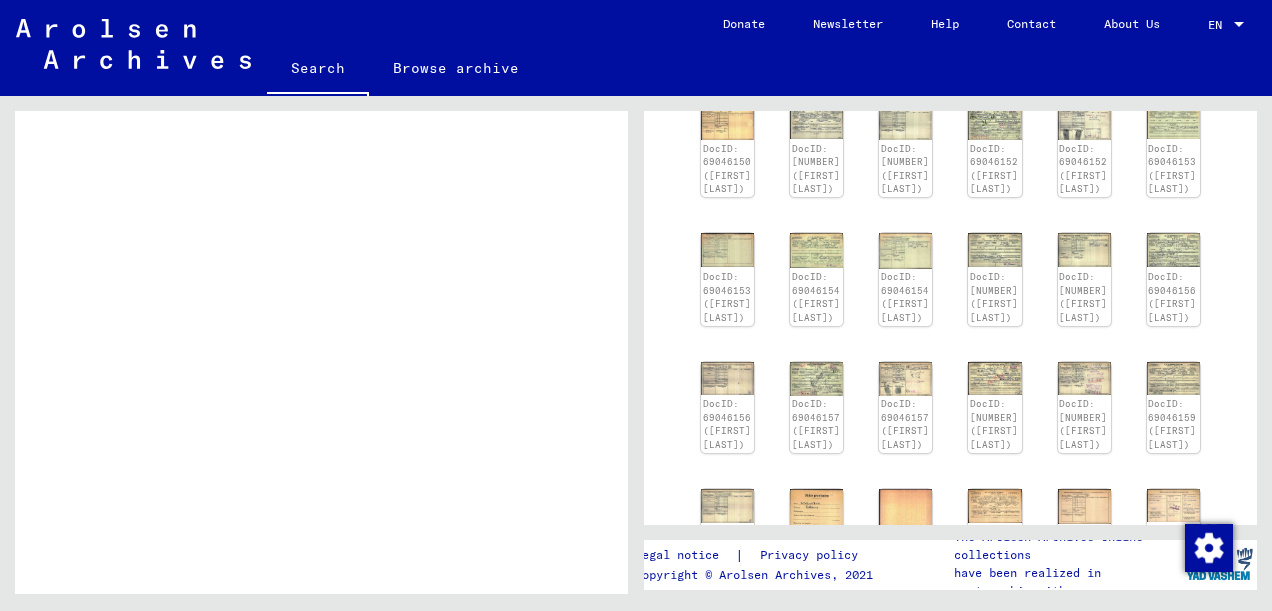 scroll, scrollTop: 477, scrollLeft: 0, axis: vertical 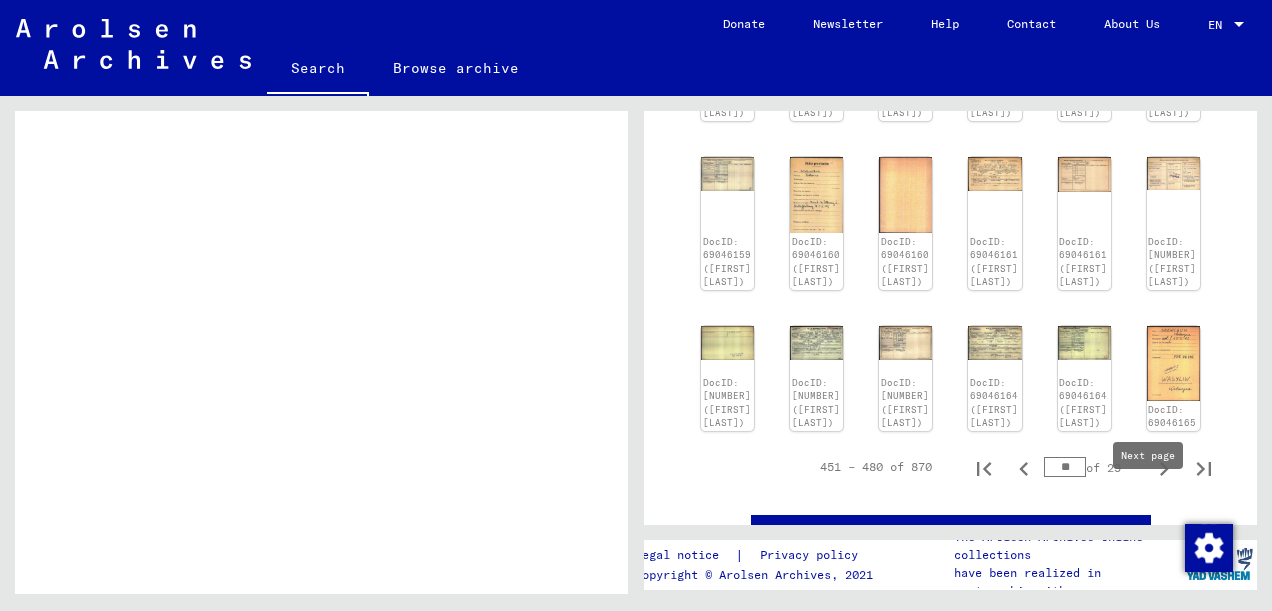 click 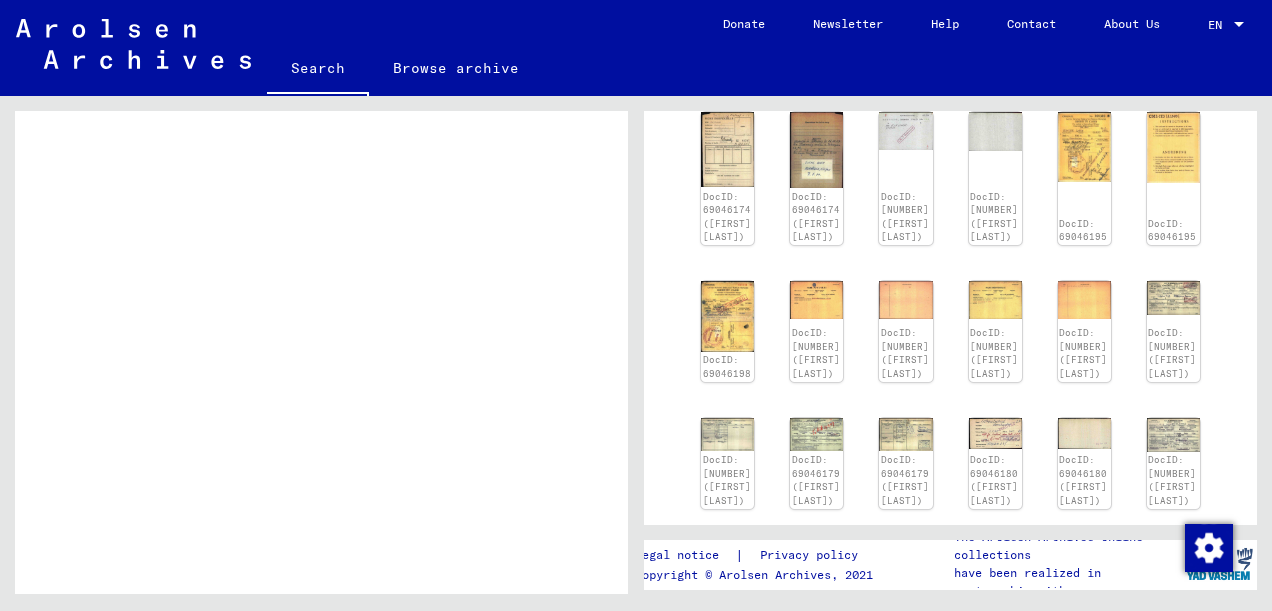 scroll, scrollTop: 576, scrollLeft: 0, axis: vertical 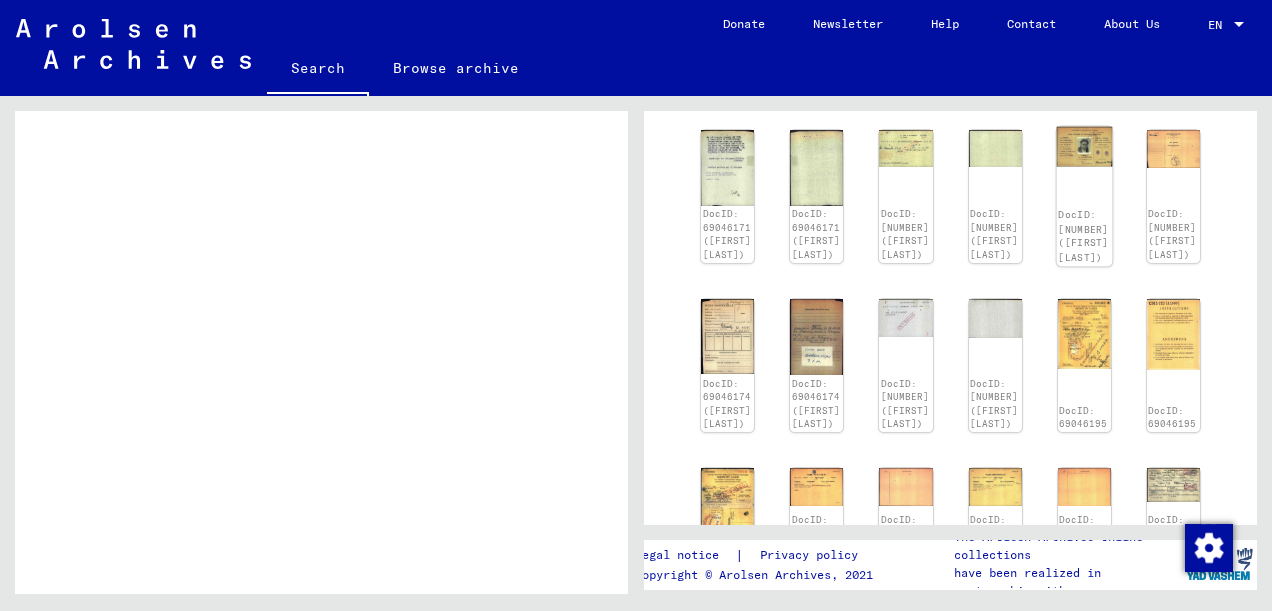 click 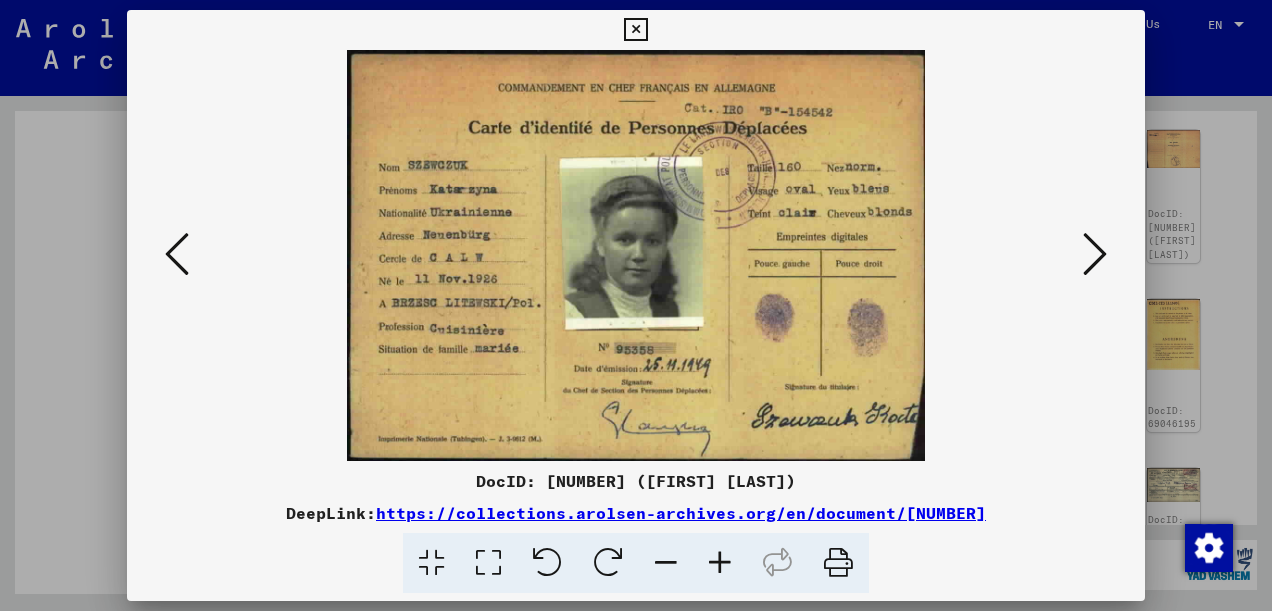 click at bounding box center [1095, 254] 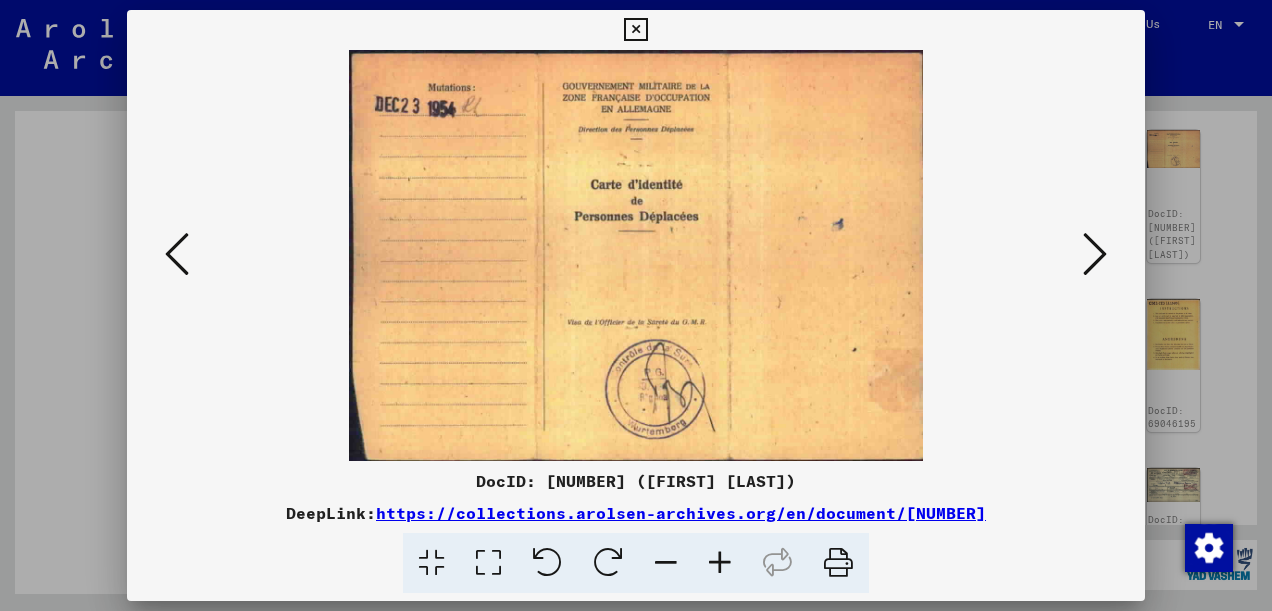 click at bounding box center (635, 30) 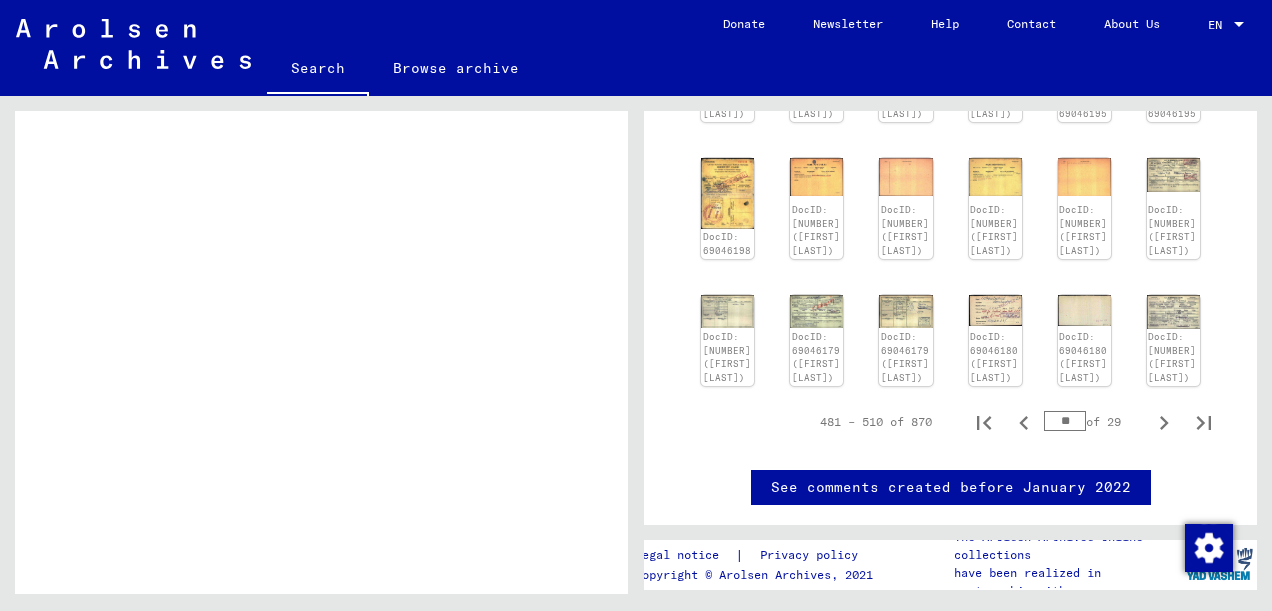 scroll, scrollTop: 891, scrollLeft: 40, axis: both 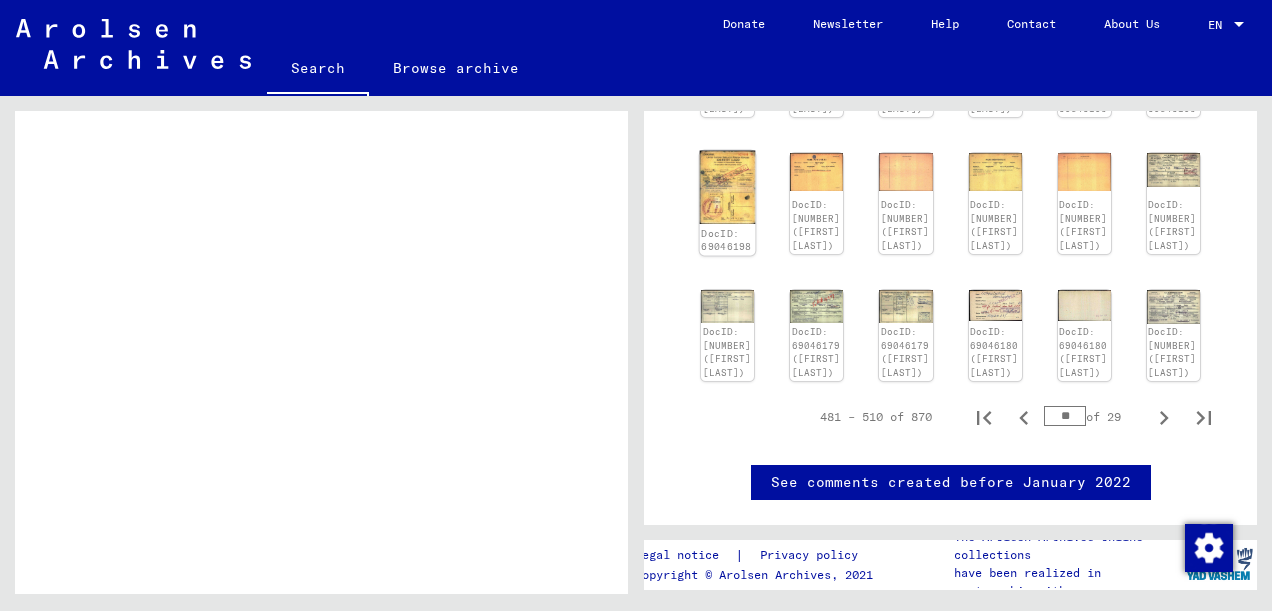 click 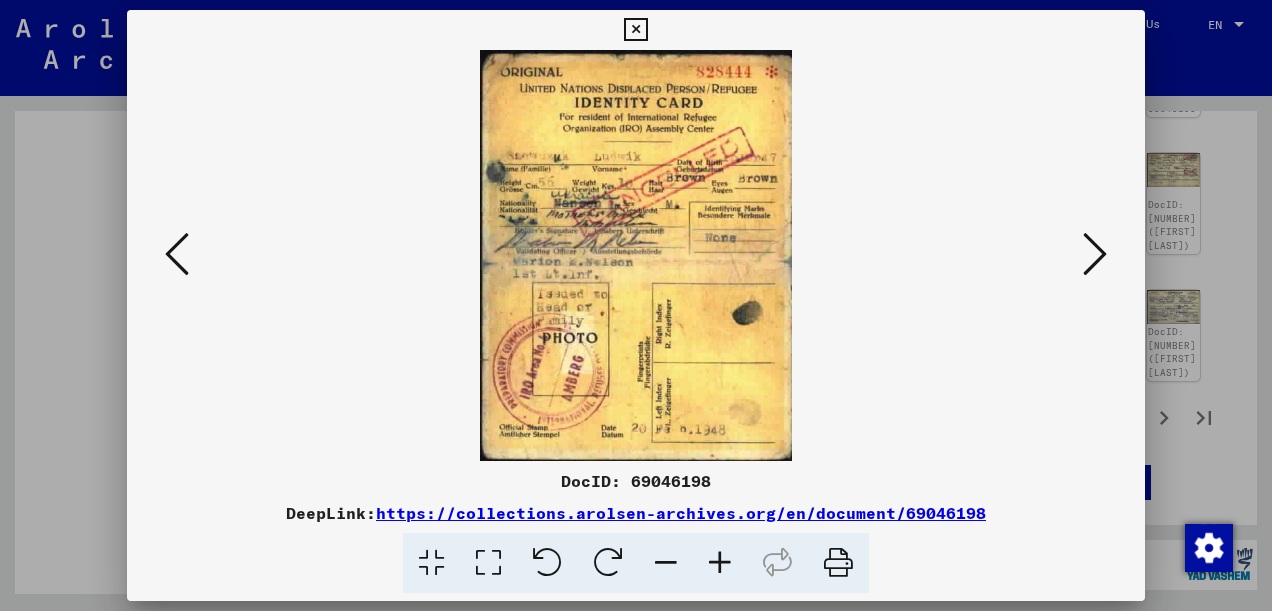 click at bounding box center (1095, 254) 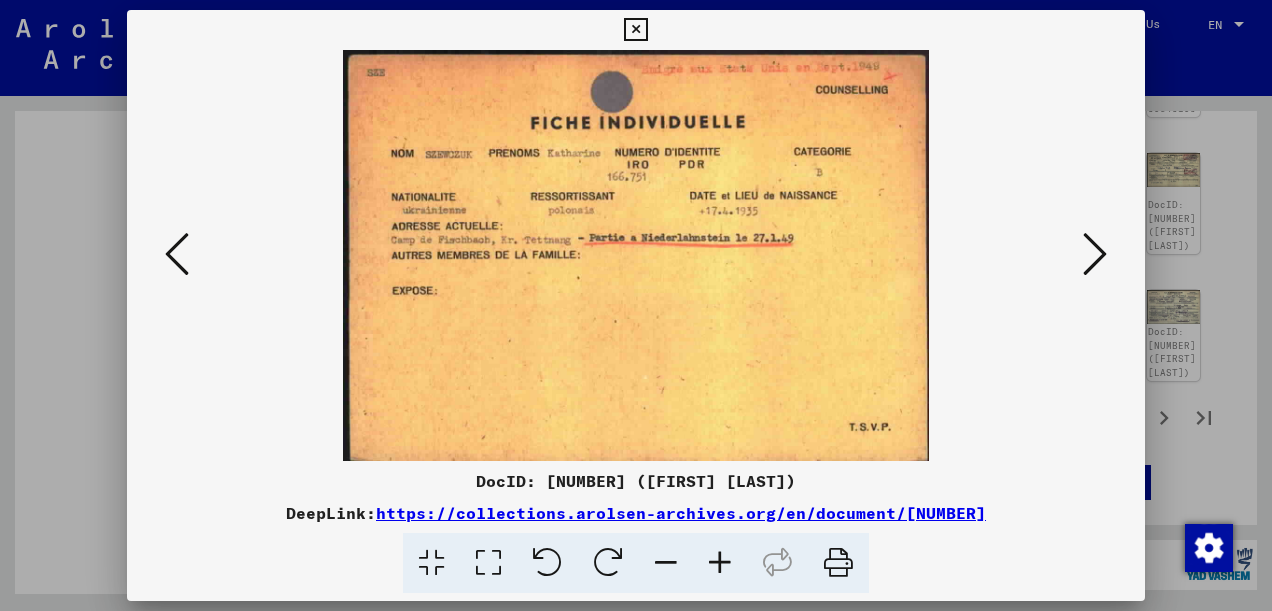 click at bounding box center [1095, 254] 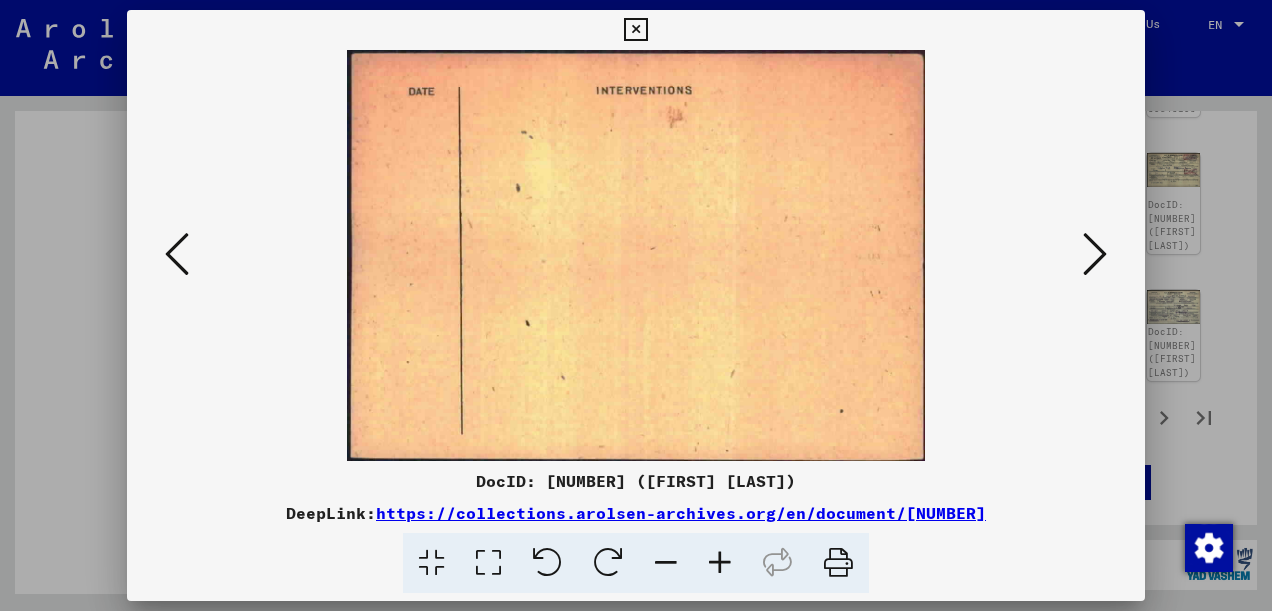 click at bounding box center (1095, 254) 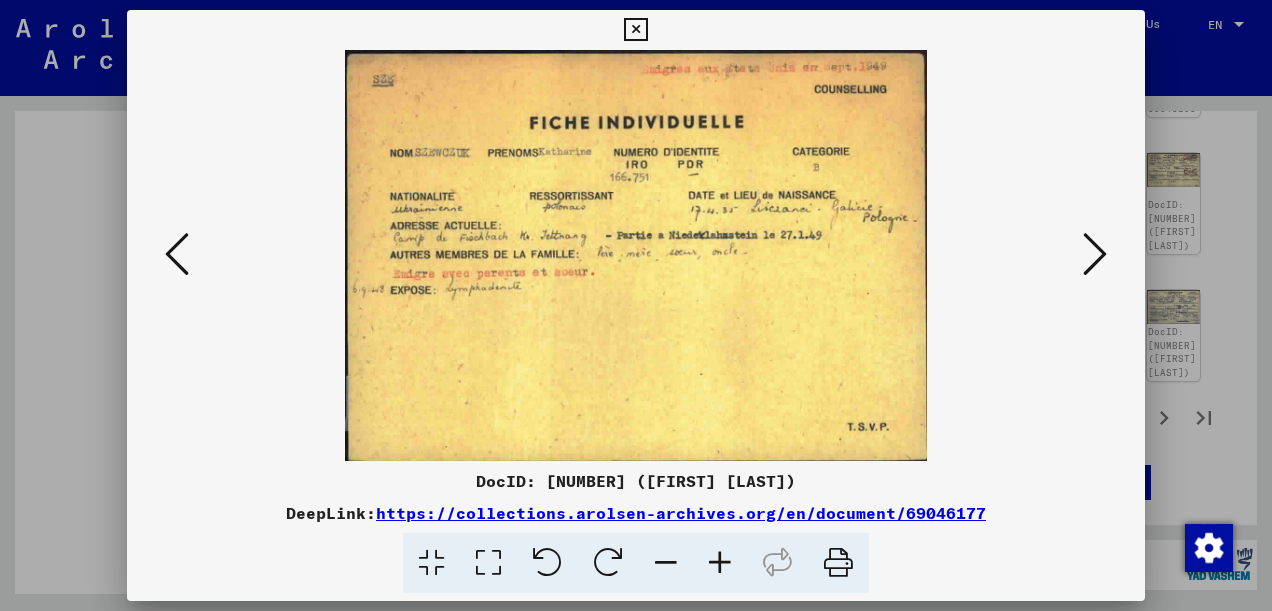 click at bounding box center [1095, 254] 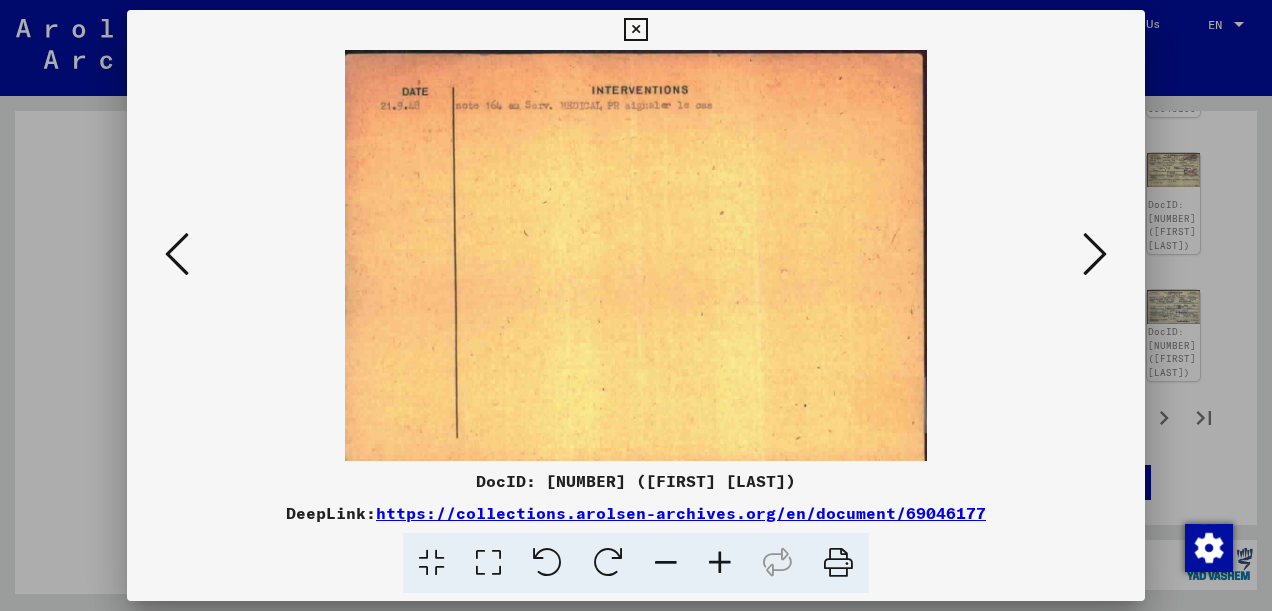 click at bounding box center (1095, 254) 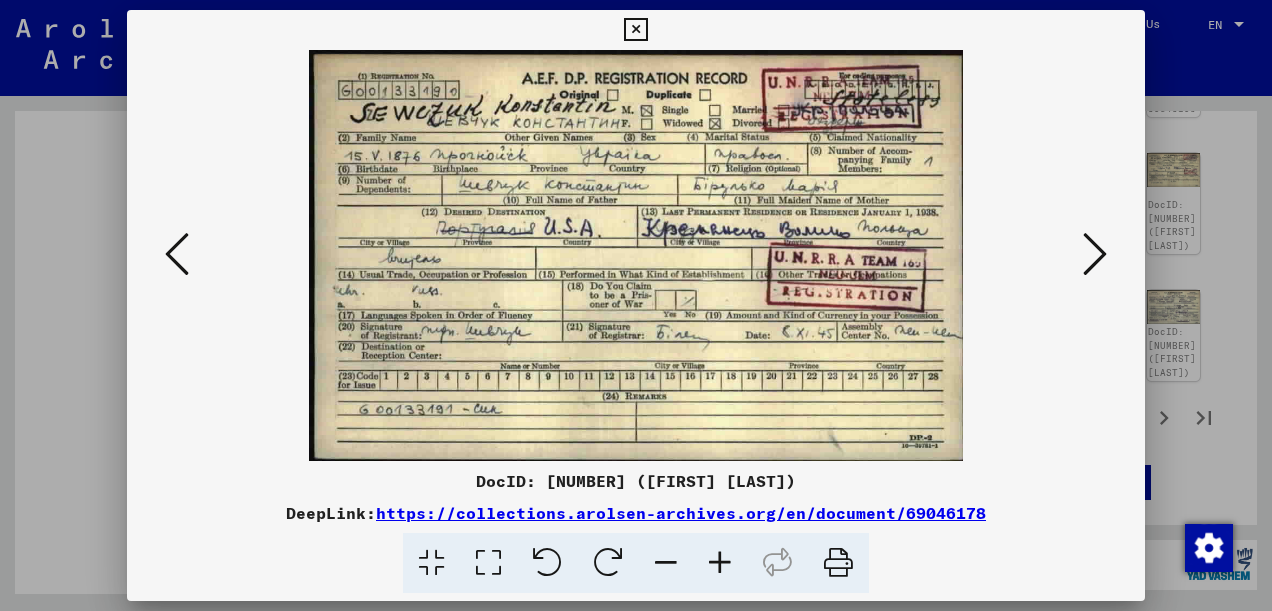 click at bounding box center [636, 255] 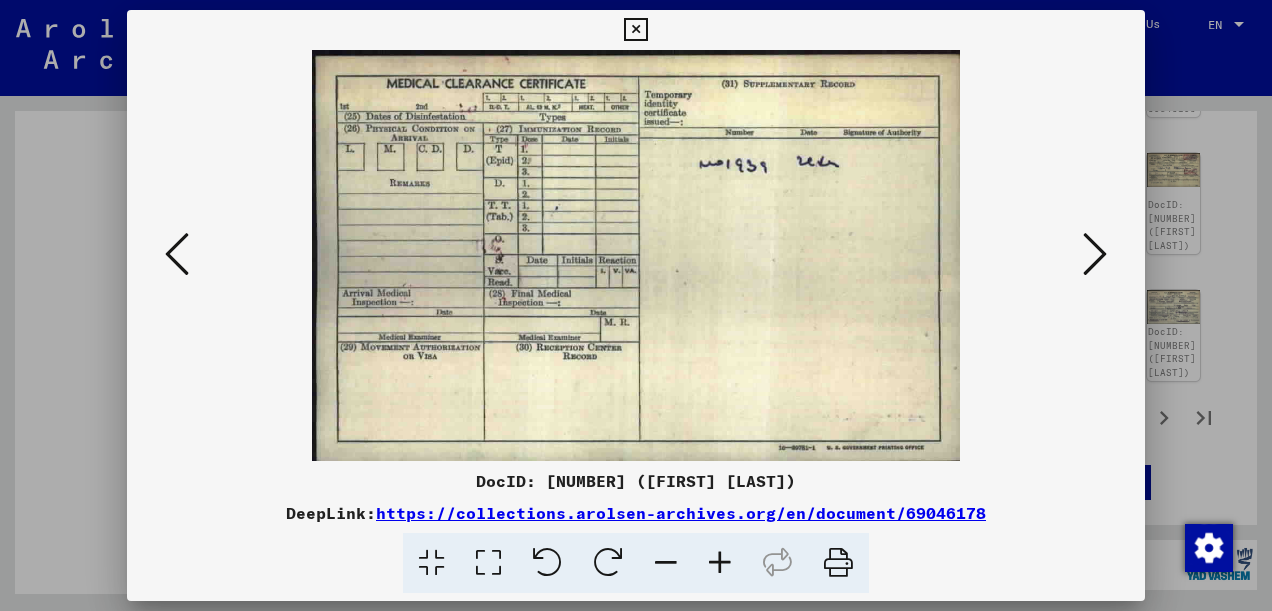 click at bounding box center (1095, 254) 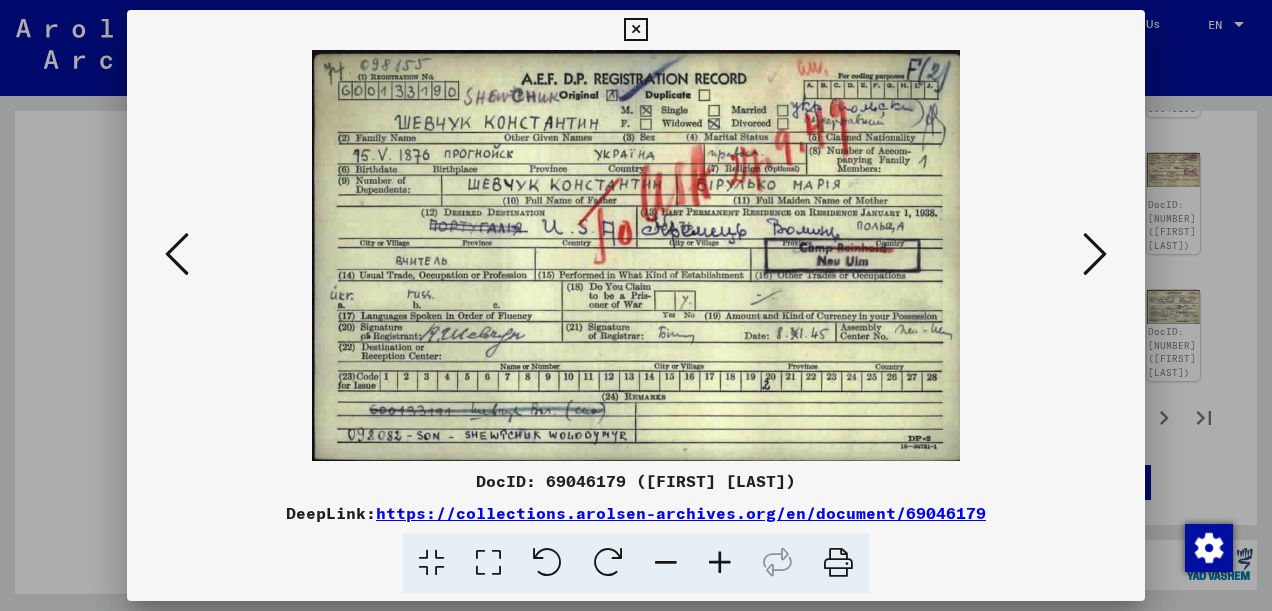 click at bounding box center [1095, 254] 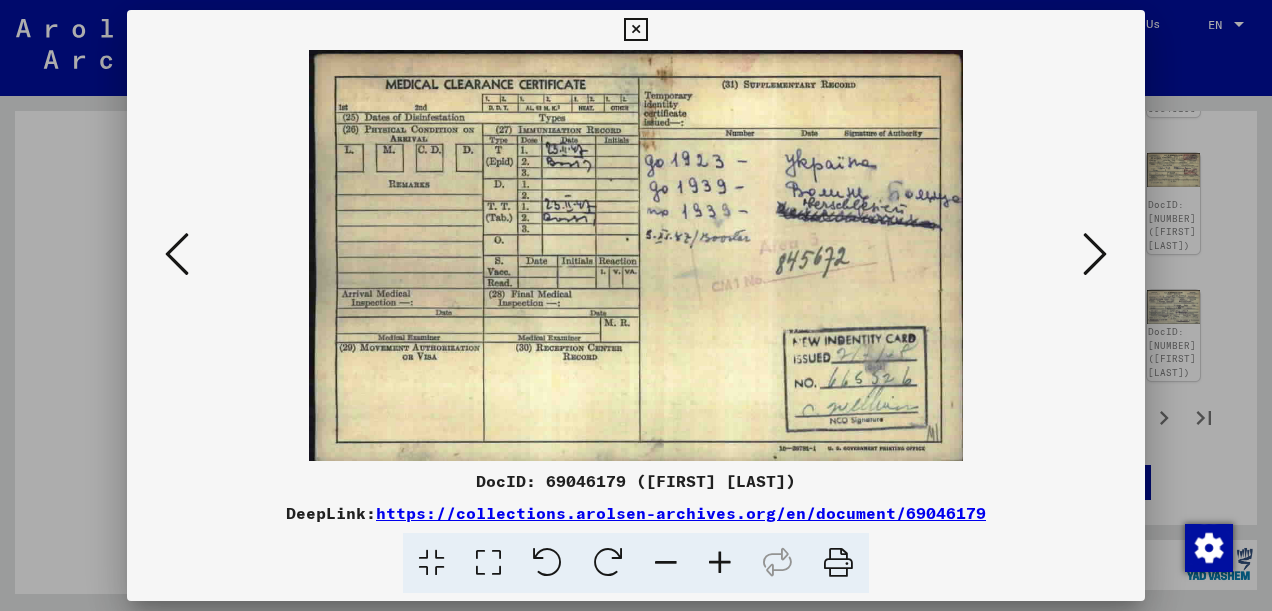 click at bounding box center (1095, 254) 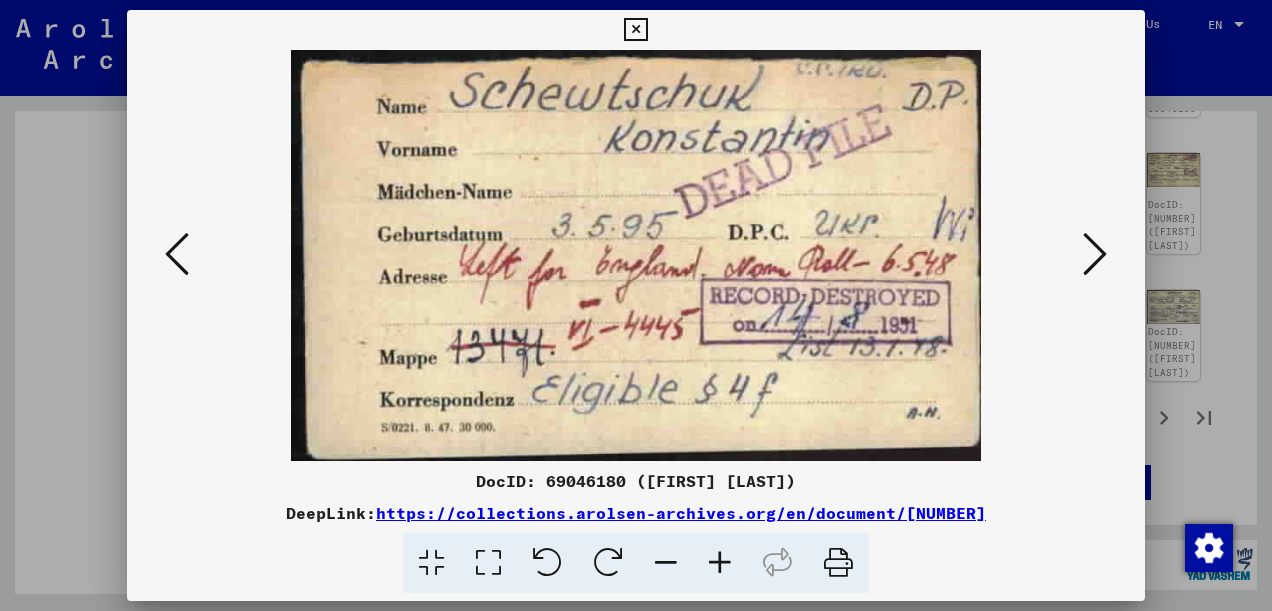click at bounding box center [1095, 254] 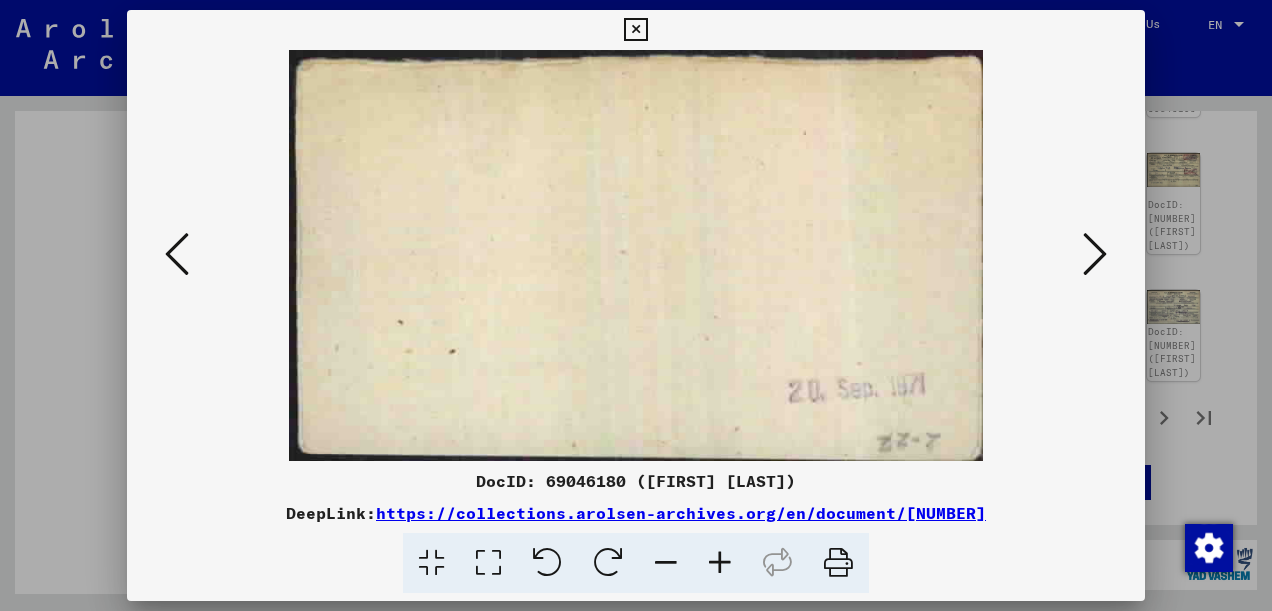click at bounding box center [1095, 254] 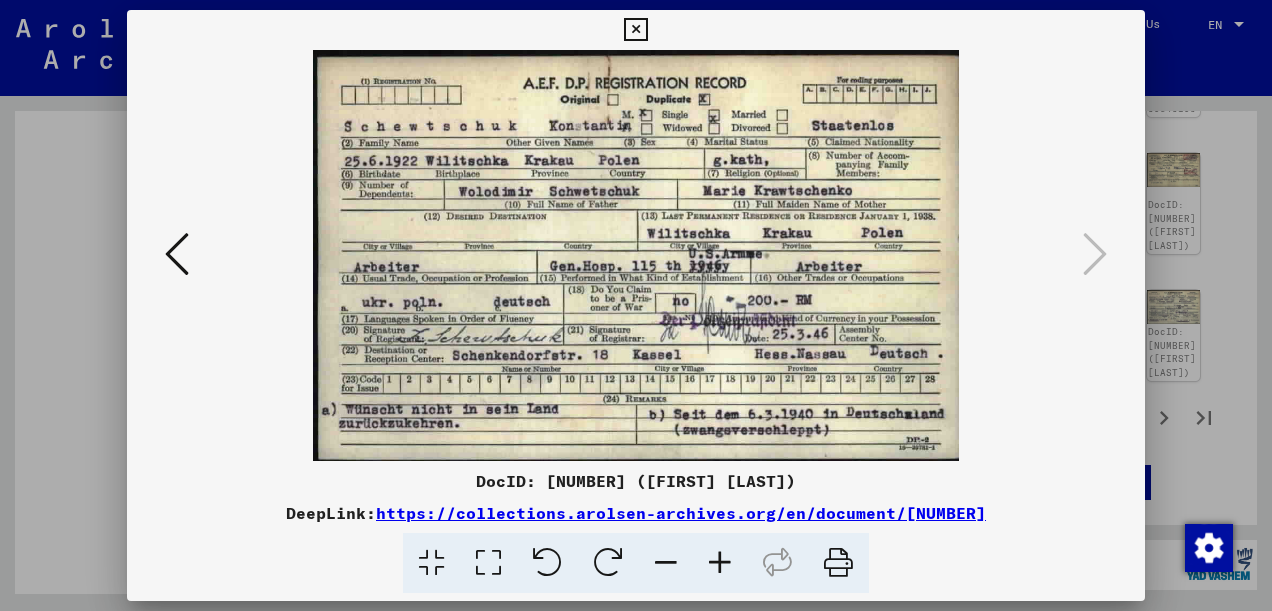 click at bounding box center (635, 30) 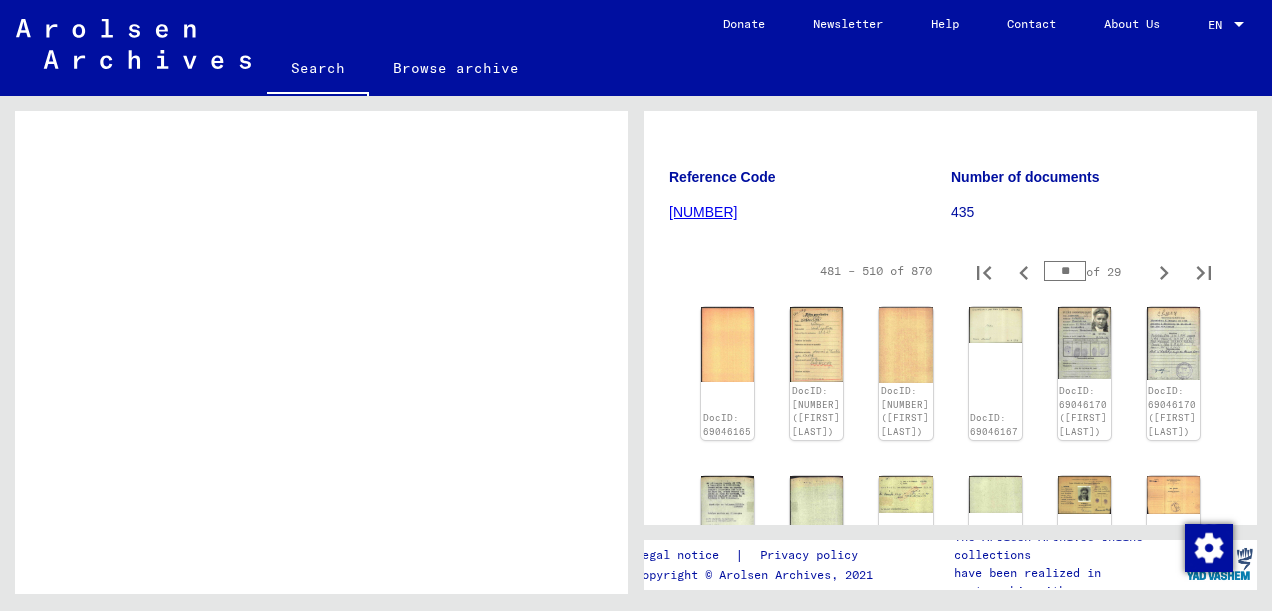 scroll, scrollTop: 235, scrollLeft: 40, axis: both 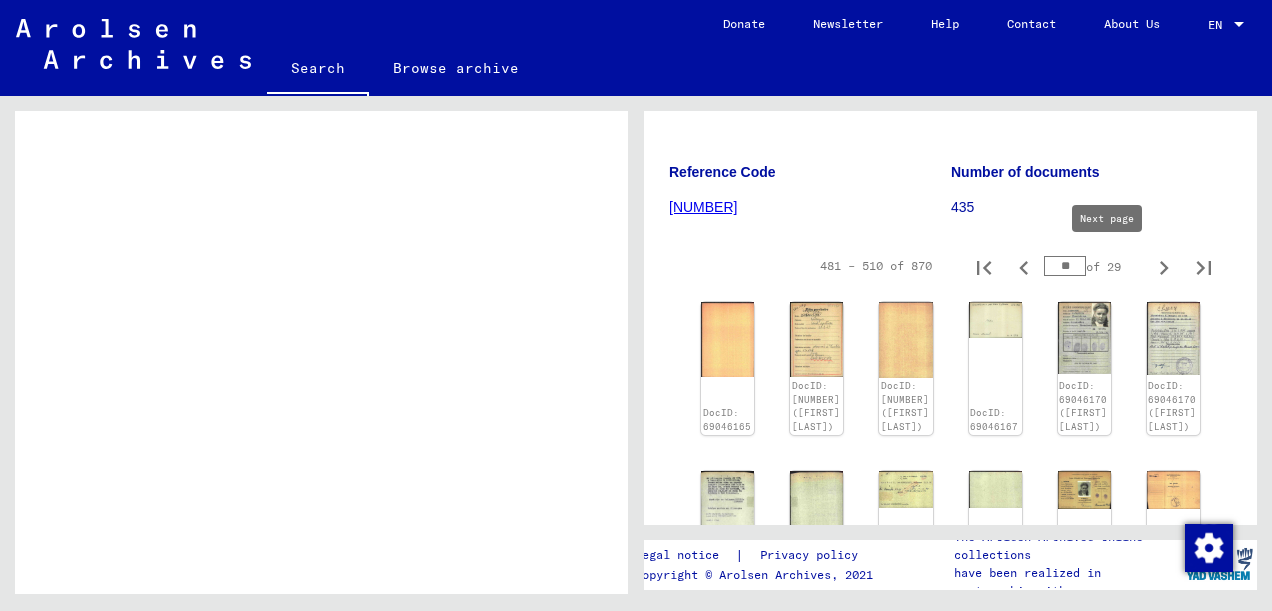 click 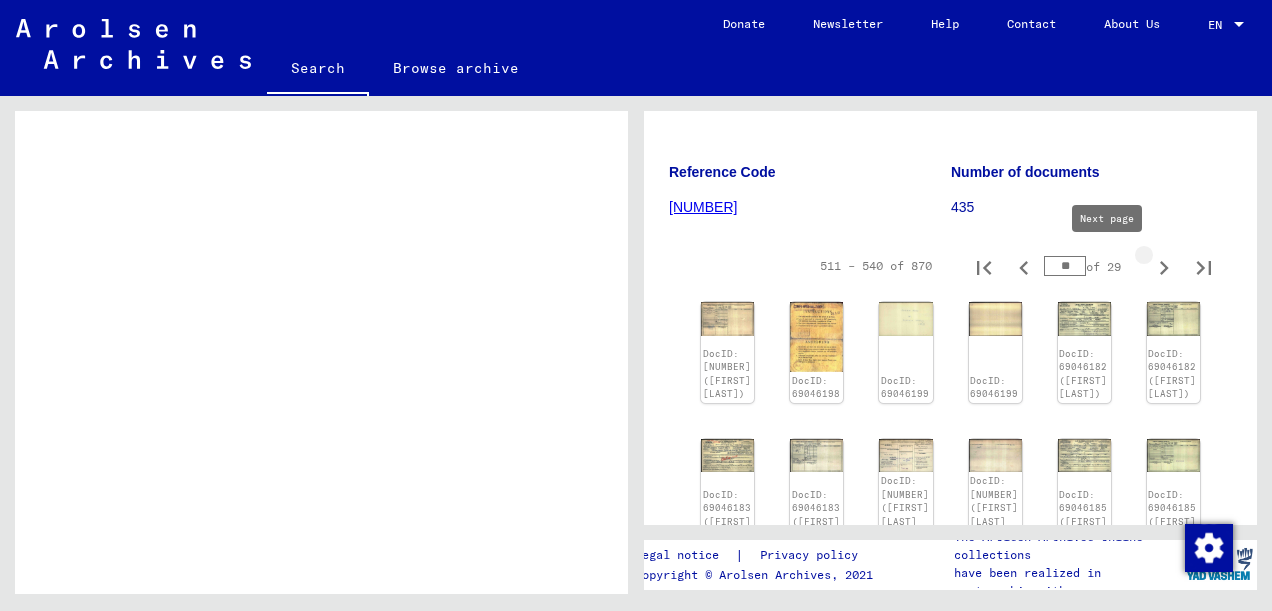 type on "**" 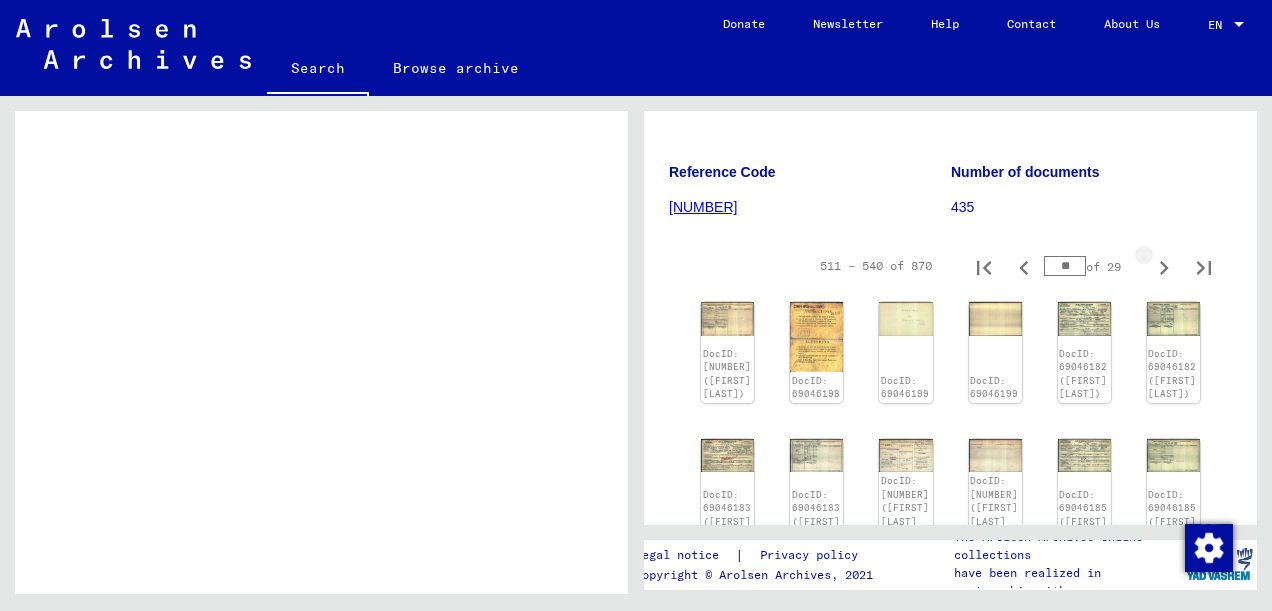 scroll, scrollTop: 235, scrollLeft: 26, axis: both 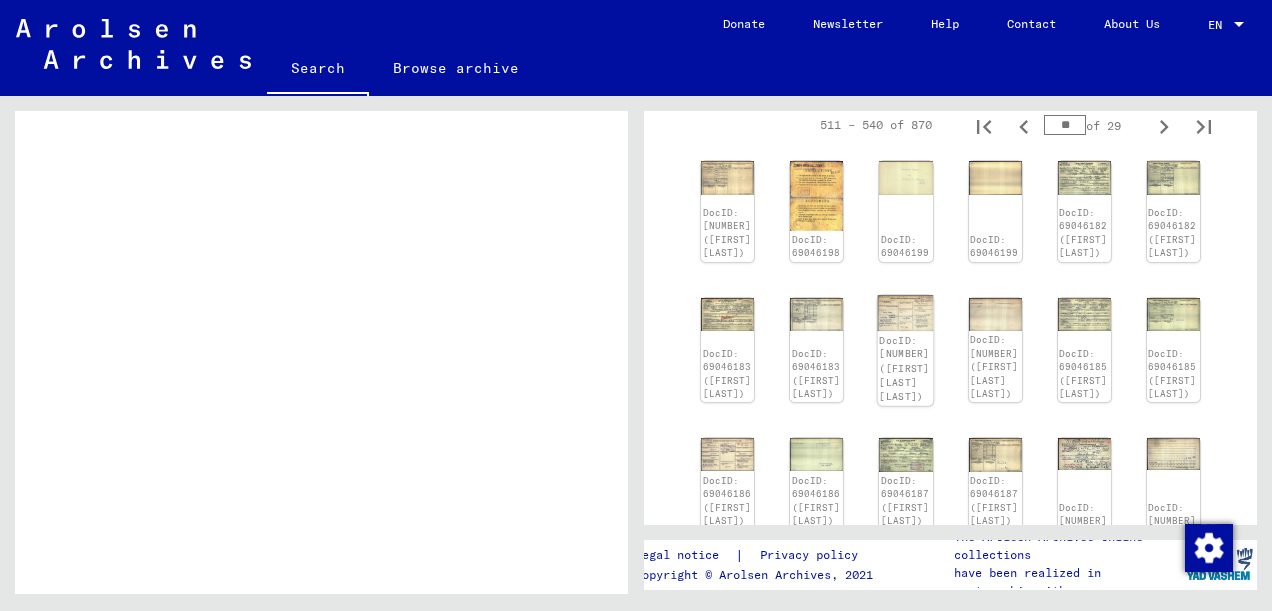 click on "DocID: [NUMBER] ([FIRST] [LAST] [LAST])" 